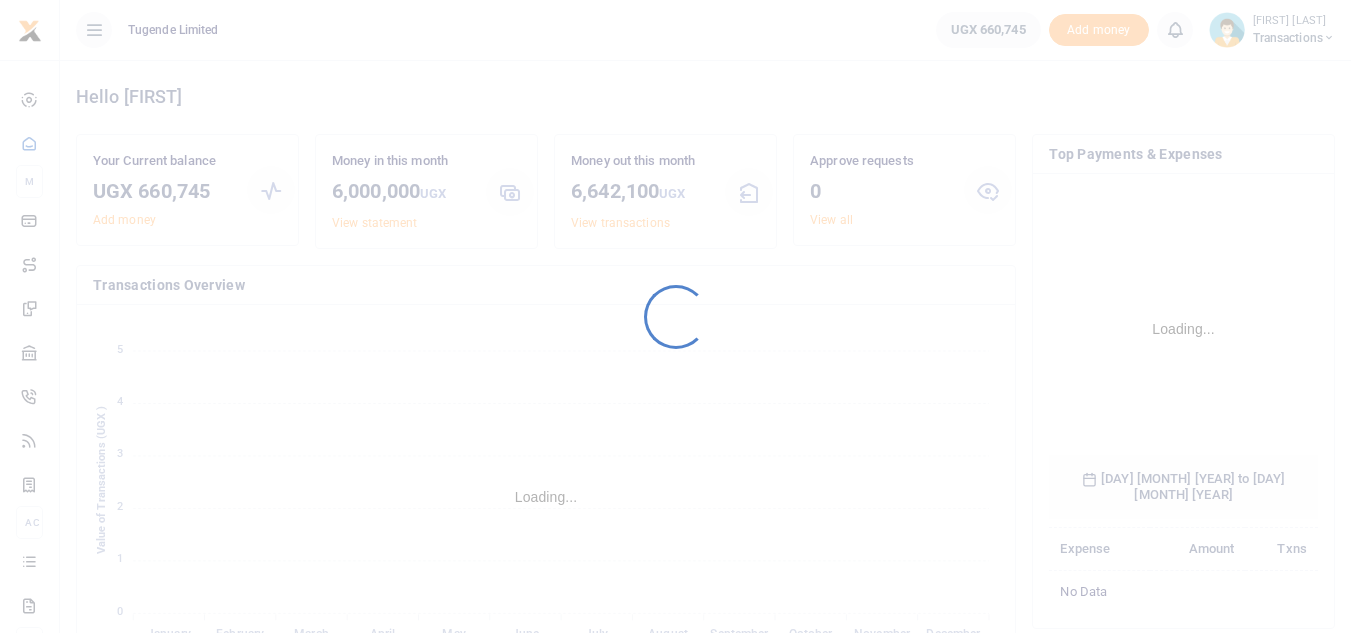 scroll, scrollTop: 0, scrollLeft: 0, axis: both 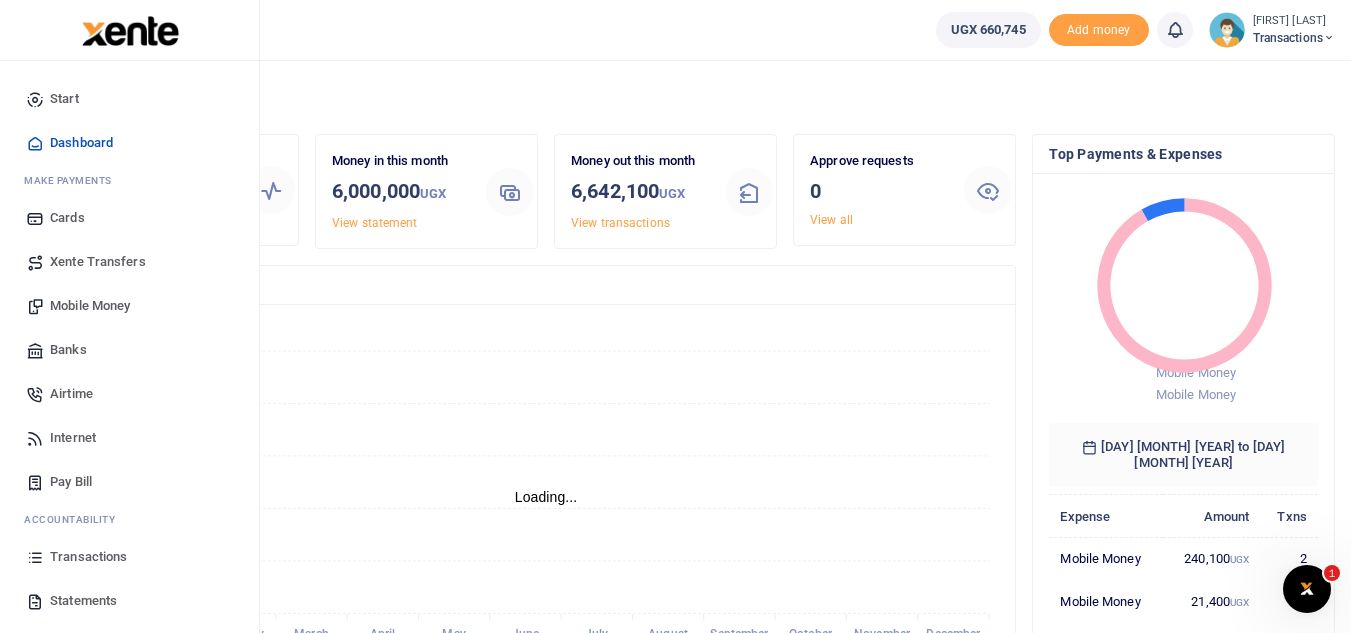 click on "Mobile Money" at bounding box center [90, 306] 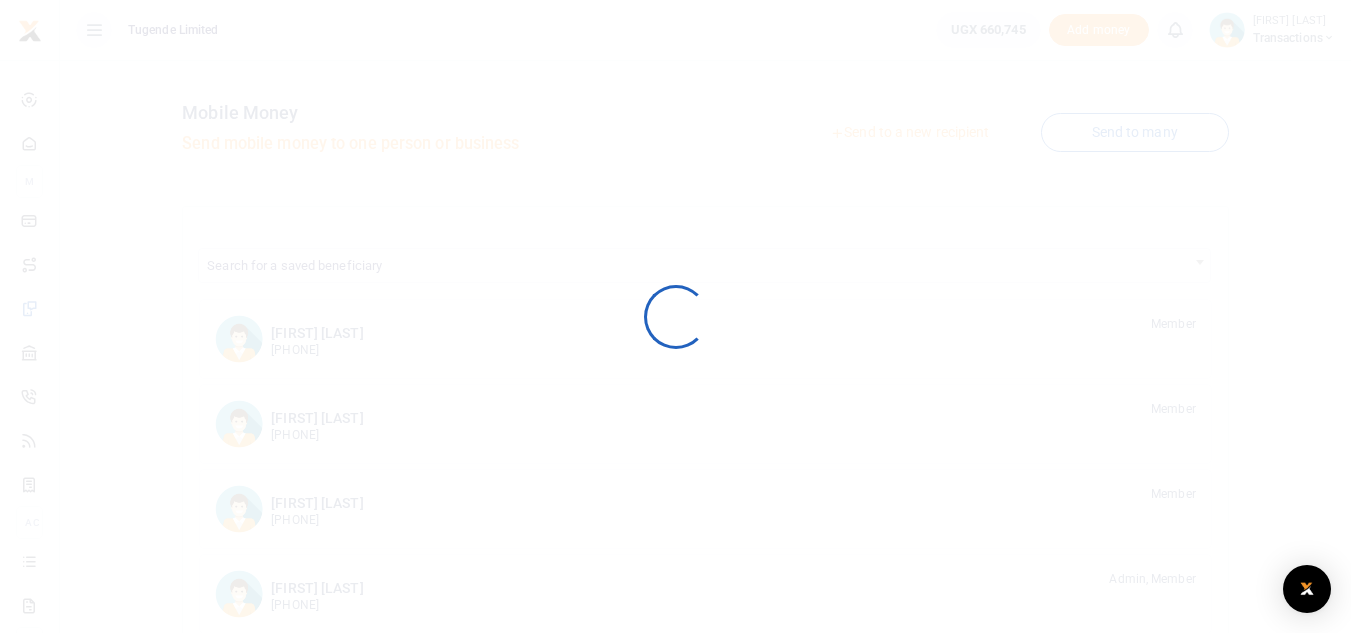 scroll, scrollTop: 0, scrollLeft: 0, axis: both 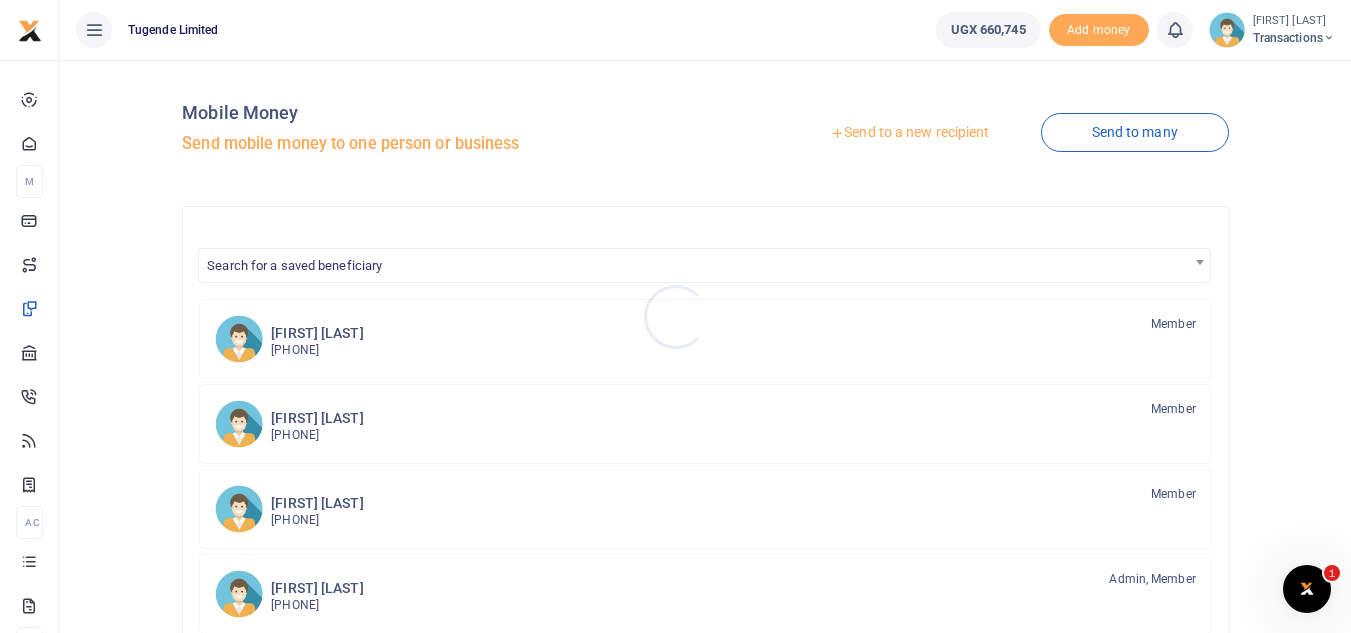 click at bounding box center [675, 316] 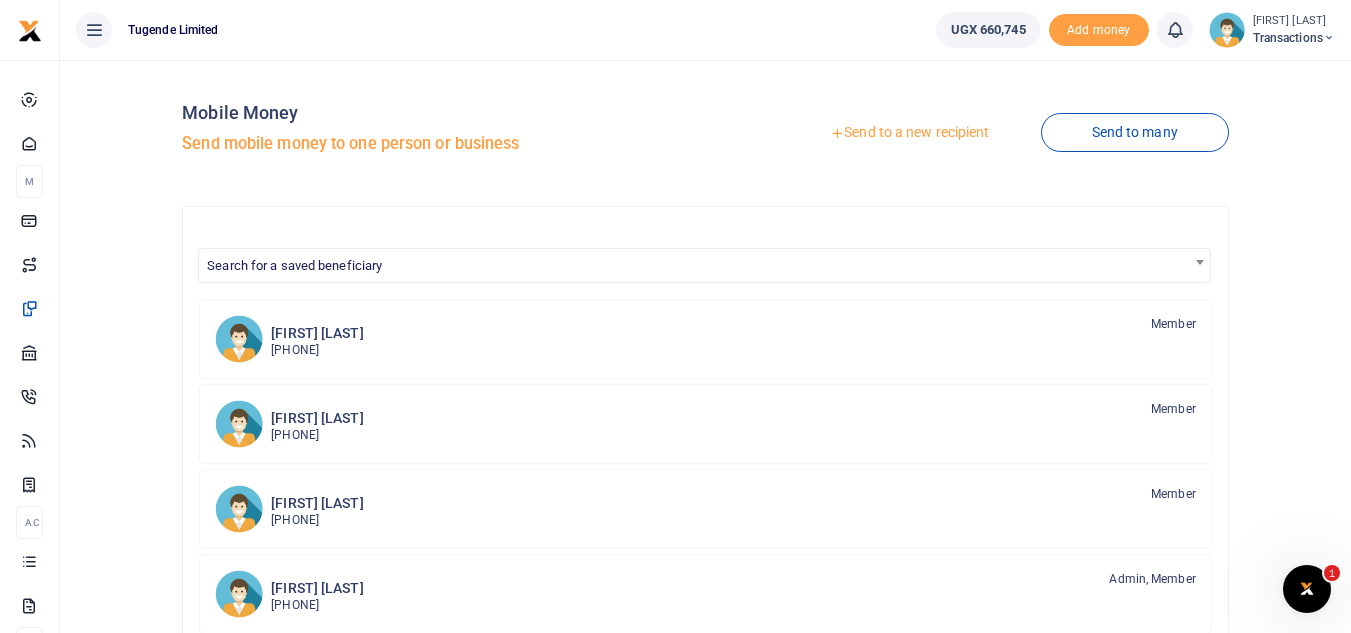 click on "Send to a new recipient" at bounding box center [909, 133] 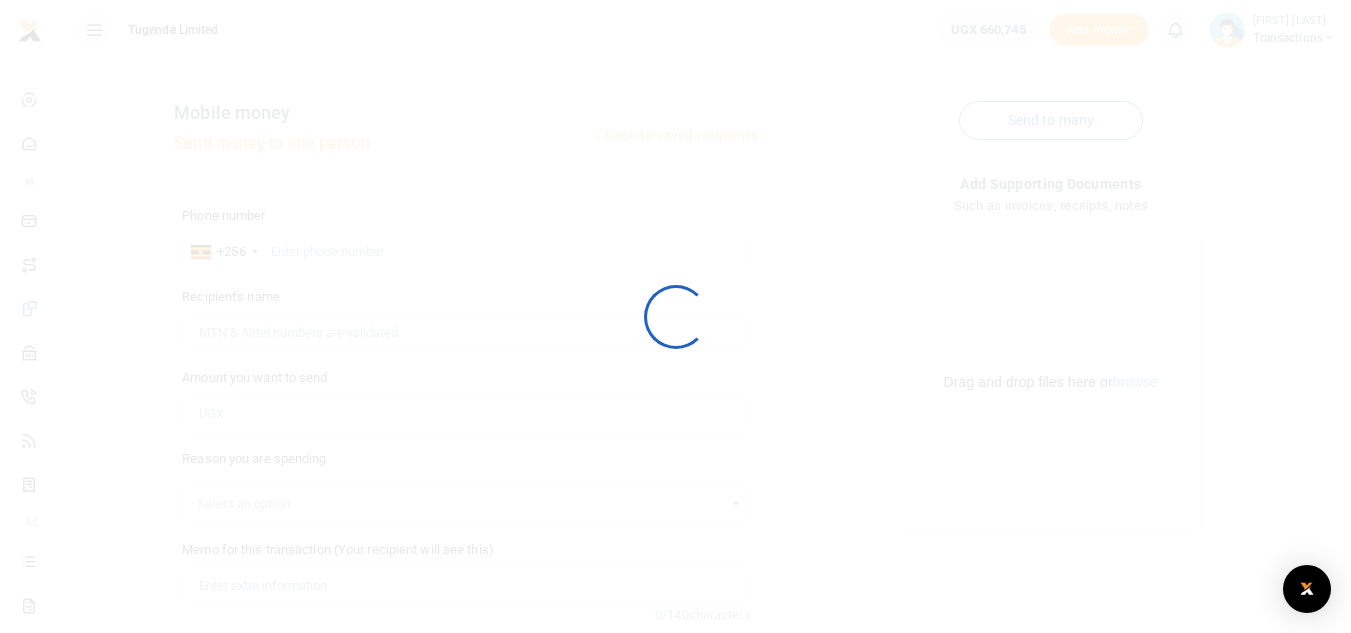 scroll, scrollTop: 0, scrollLeft: 0, axis: both 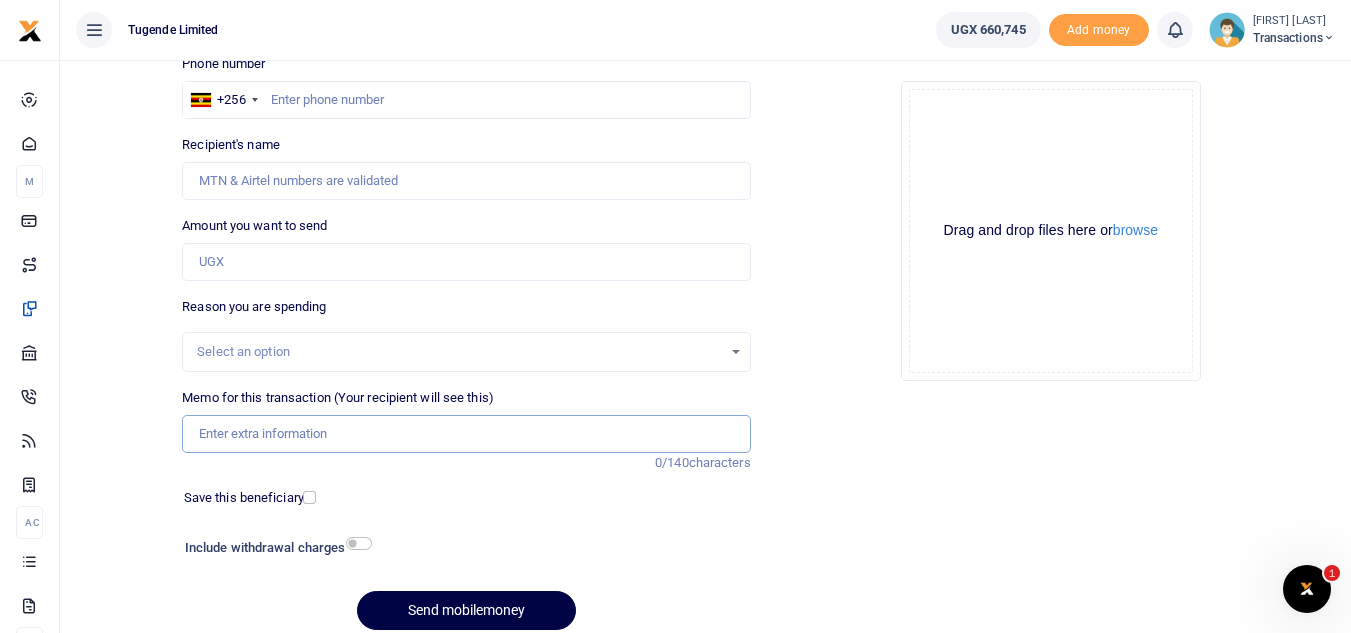 click on "Memo for this transaction (Your recipient will see this)" at bounding box center (466, 434) 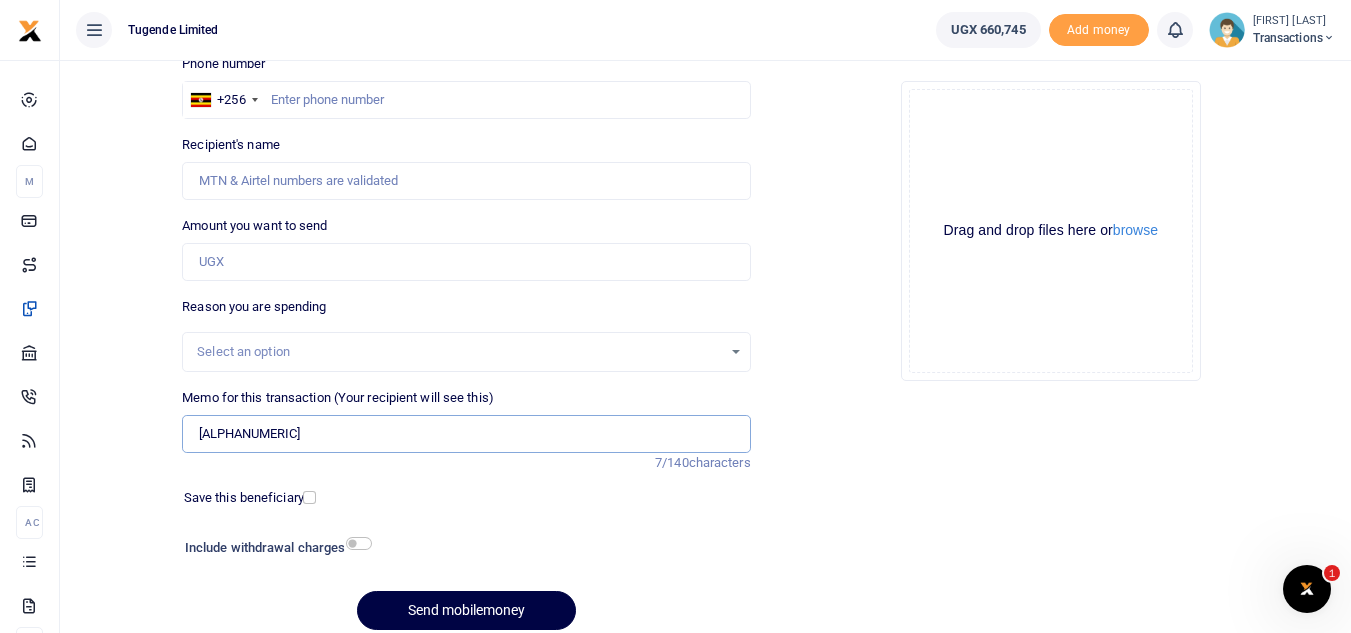type on "[ALPHANUMERIC]" 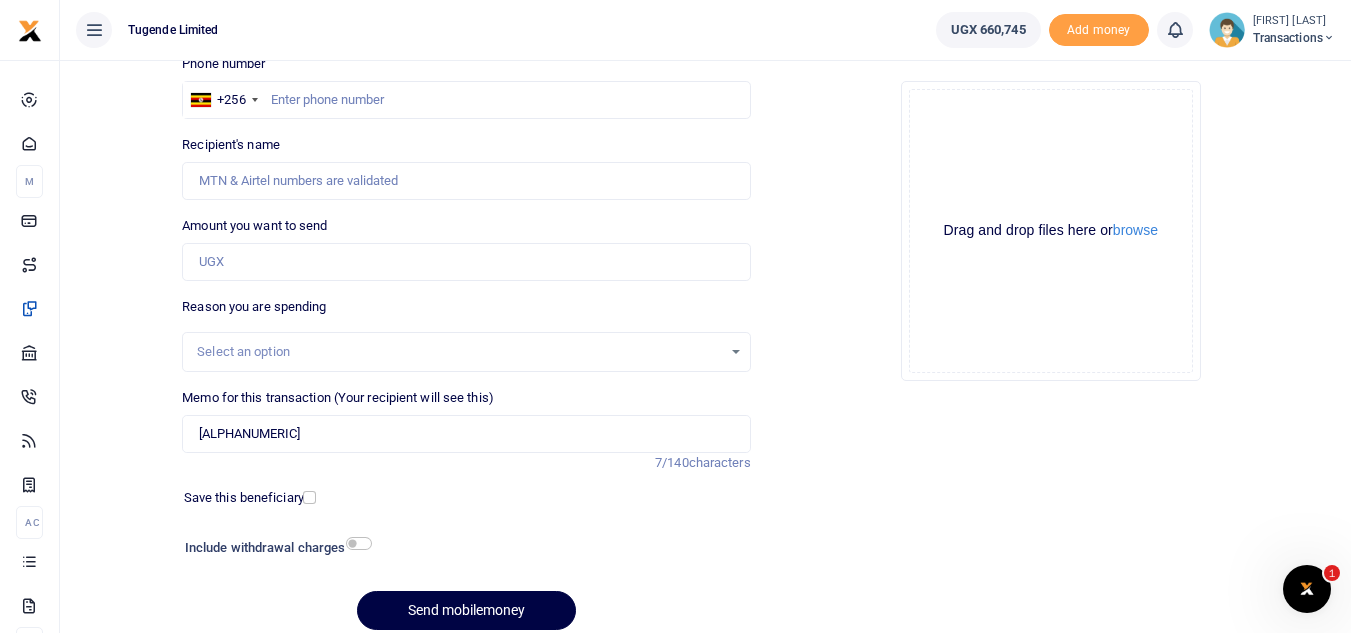 drag, startPoint x: 358, startPoint y: 281, endPoint x: 327, endPoint y: 265, distance: 34.88553 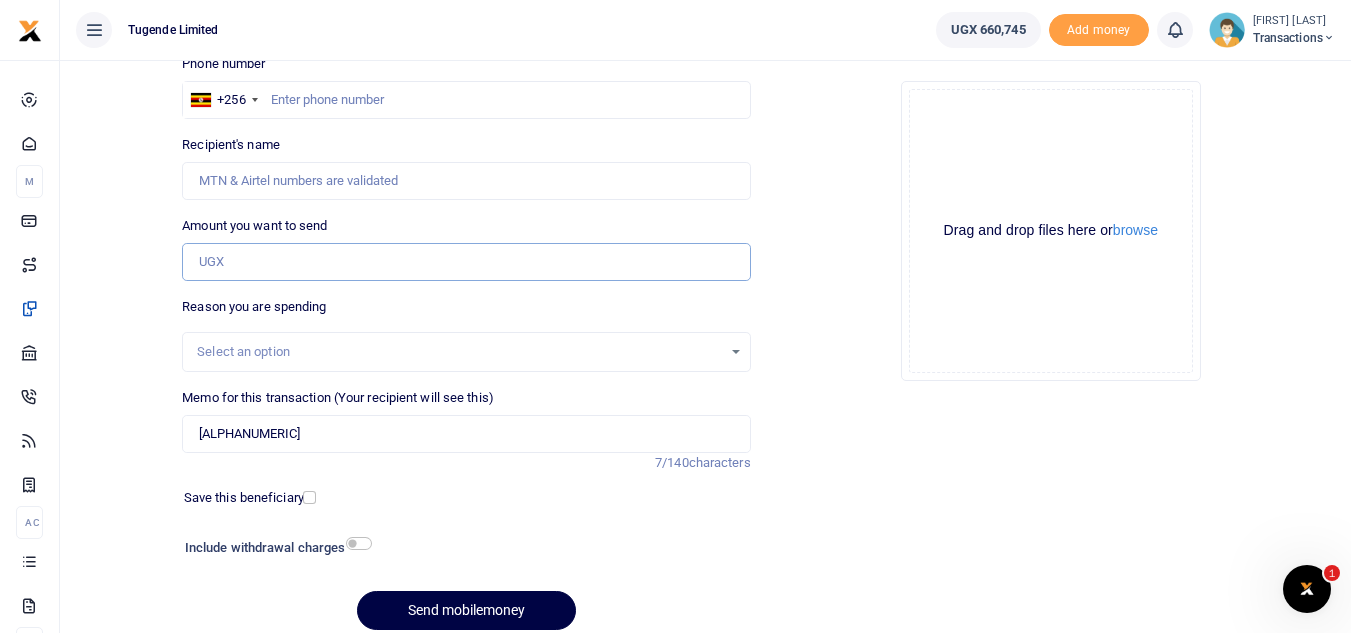 click on "Amount you want to send" at bounding box center (466, 262) 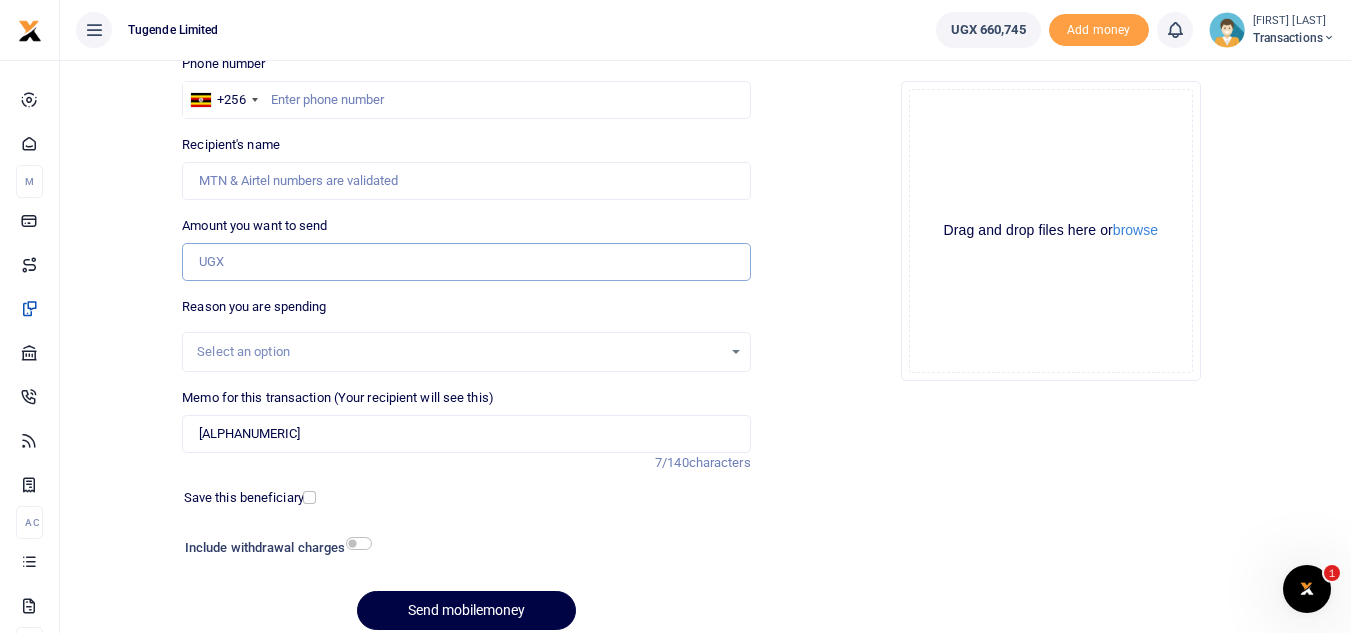 paste on "UMA045B" 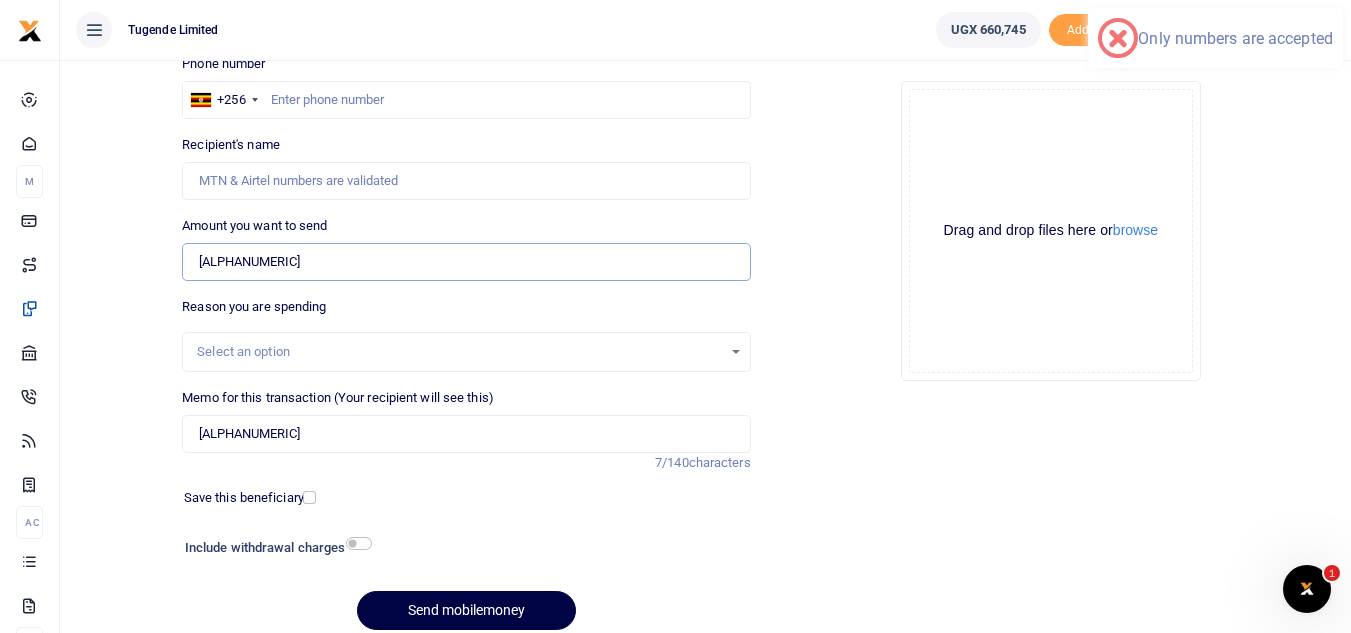 drag, startPoint x: 345, startPoint y: 273, endPoint x: 193, endPoint y: 255, distance: 153.06207 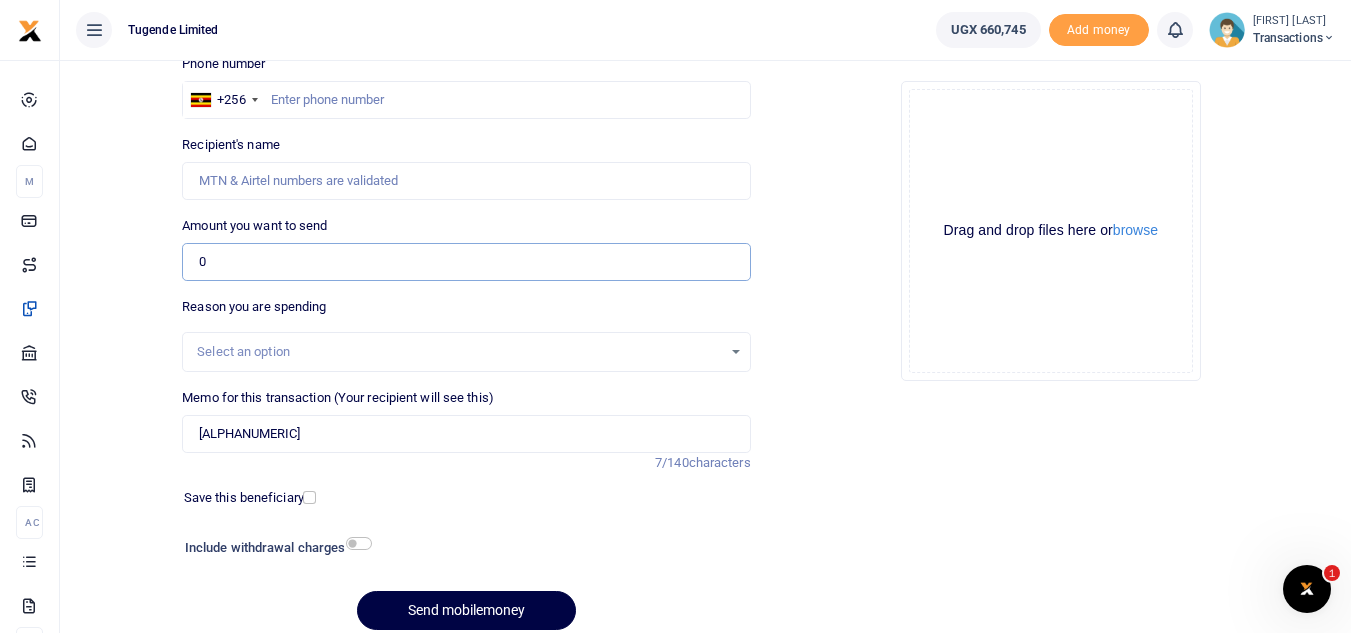 paste on "330,000" 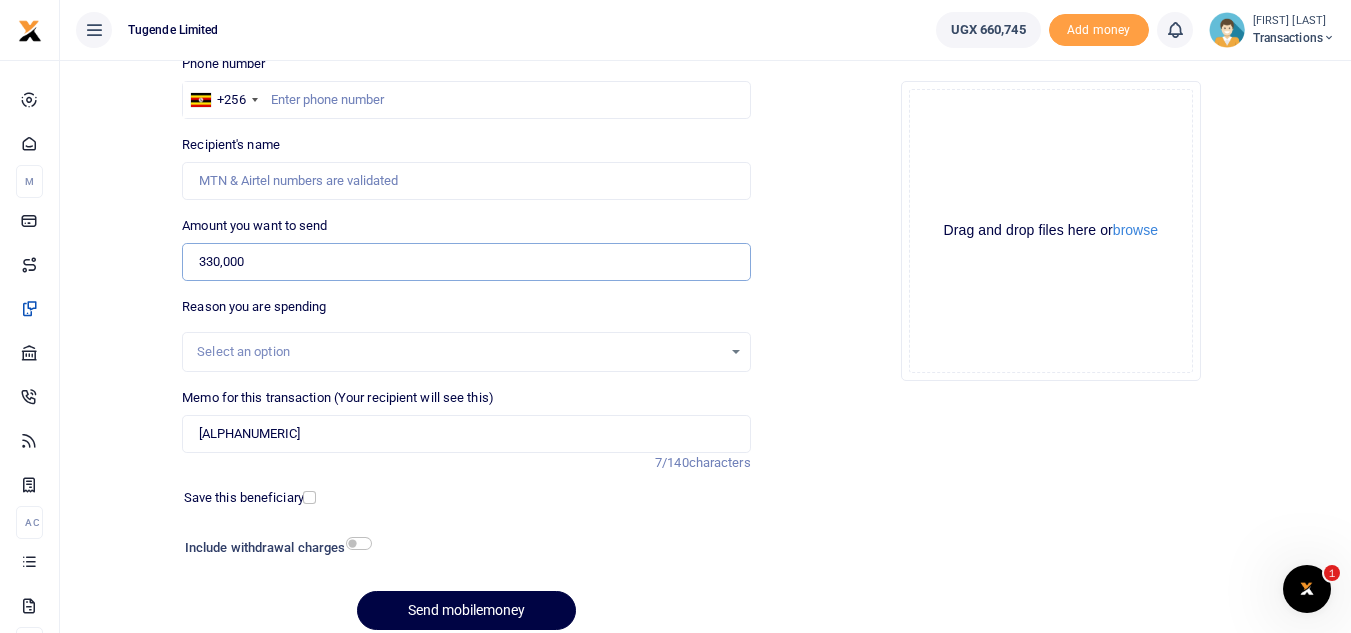 type on "330,000" 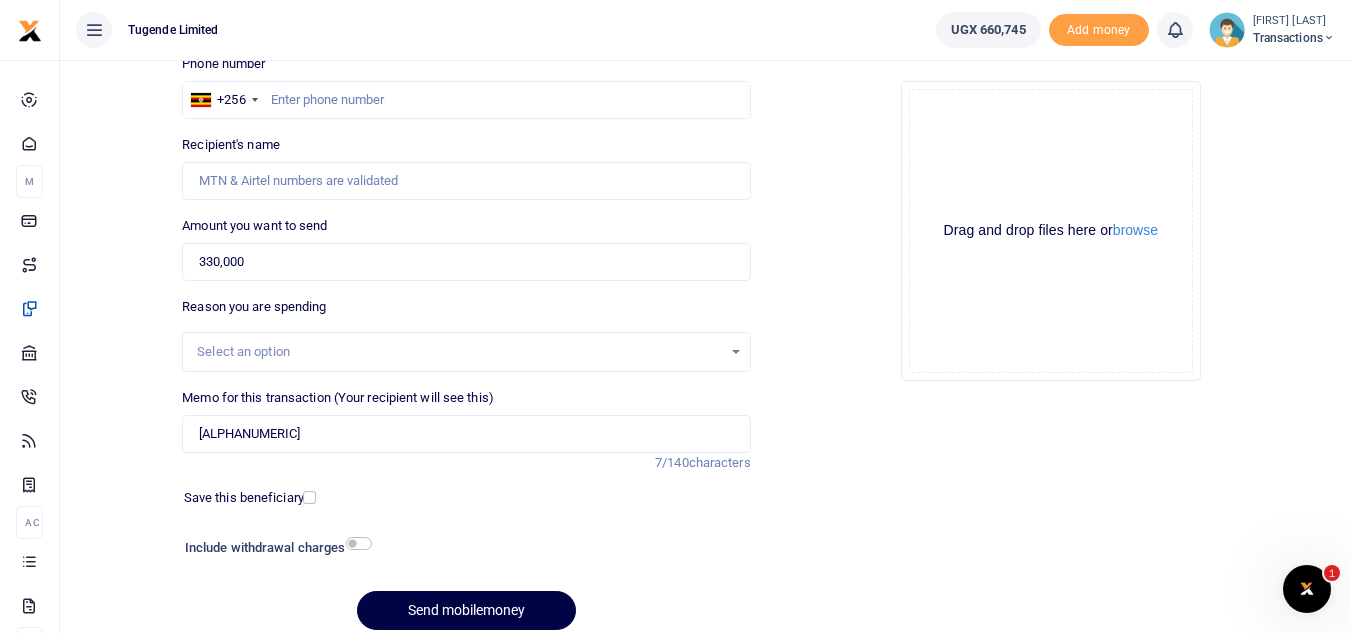 click on "Phone number
+256 Uganda +256
Phone is required." at bounding box center (466, 86) 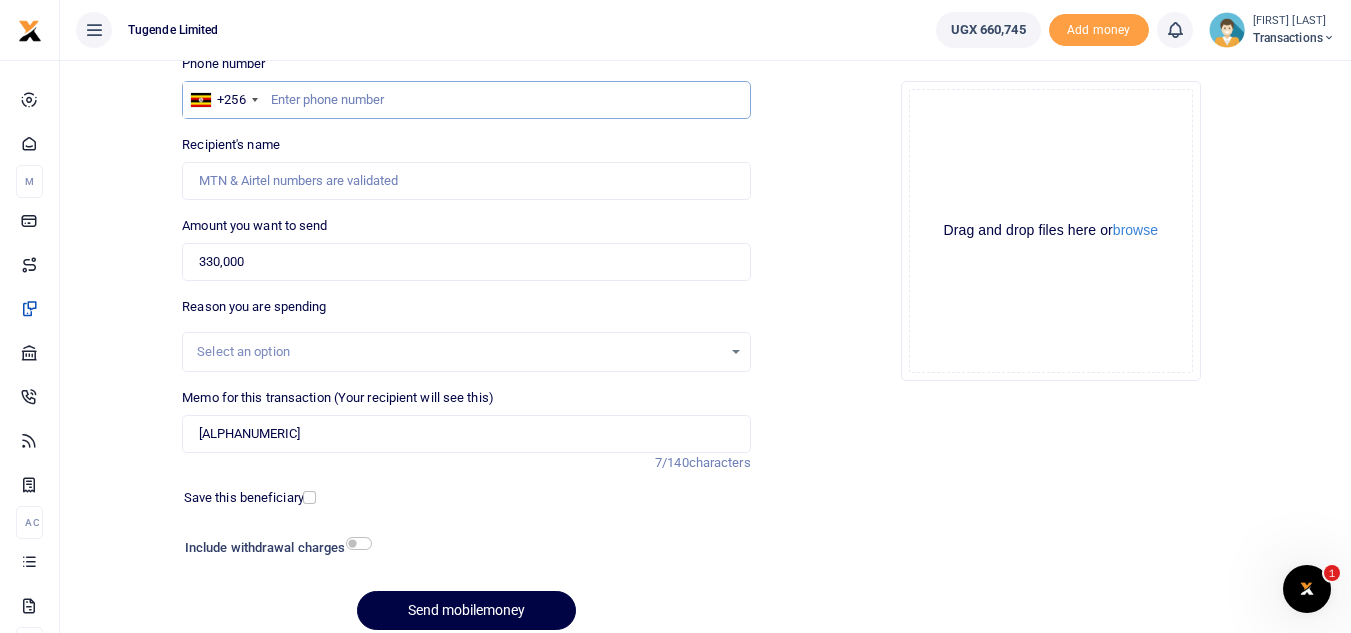 click at bounding box center (466, 100) 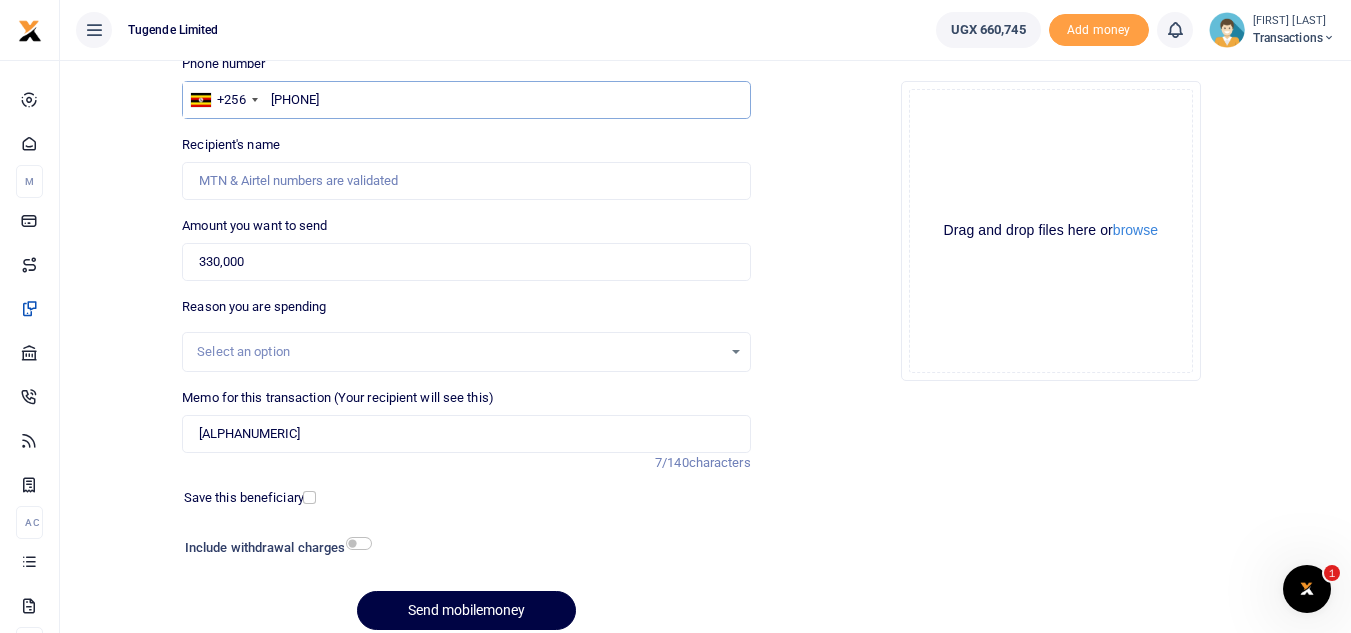 click on "784227780" at bounding box center [466, 100] 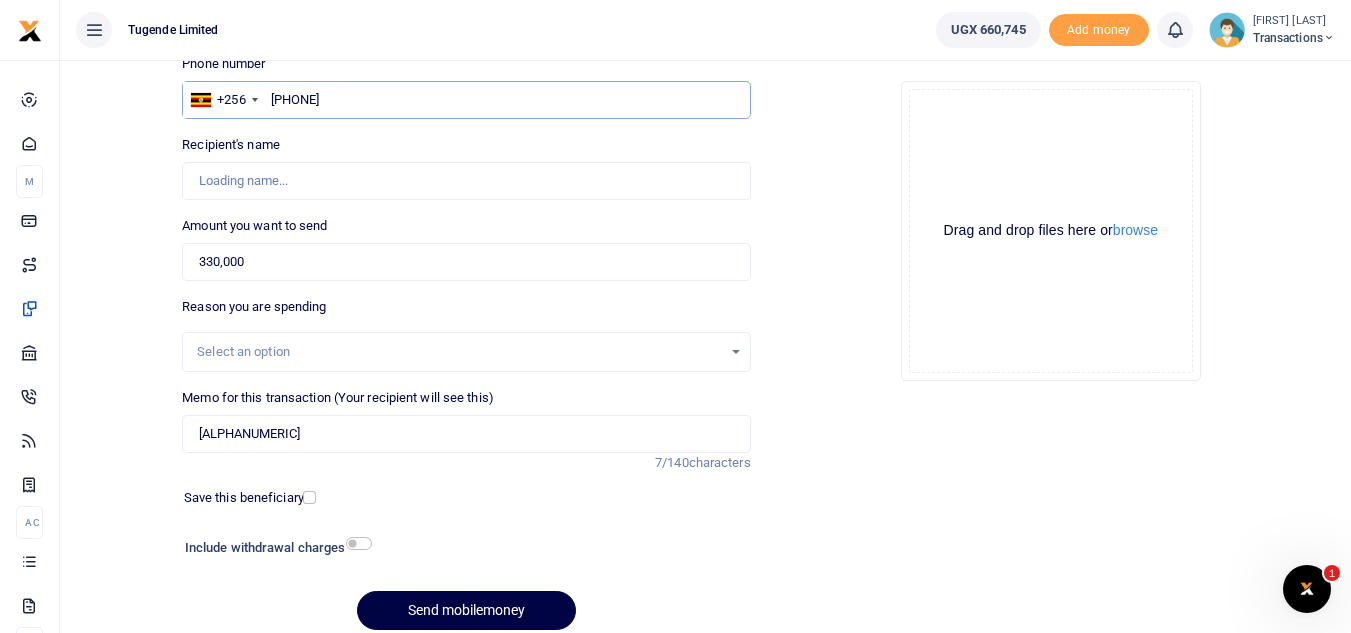 type on "784227780" 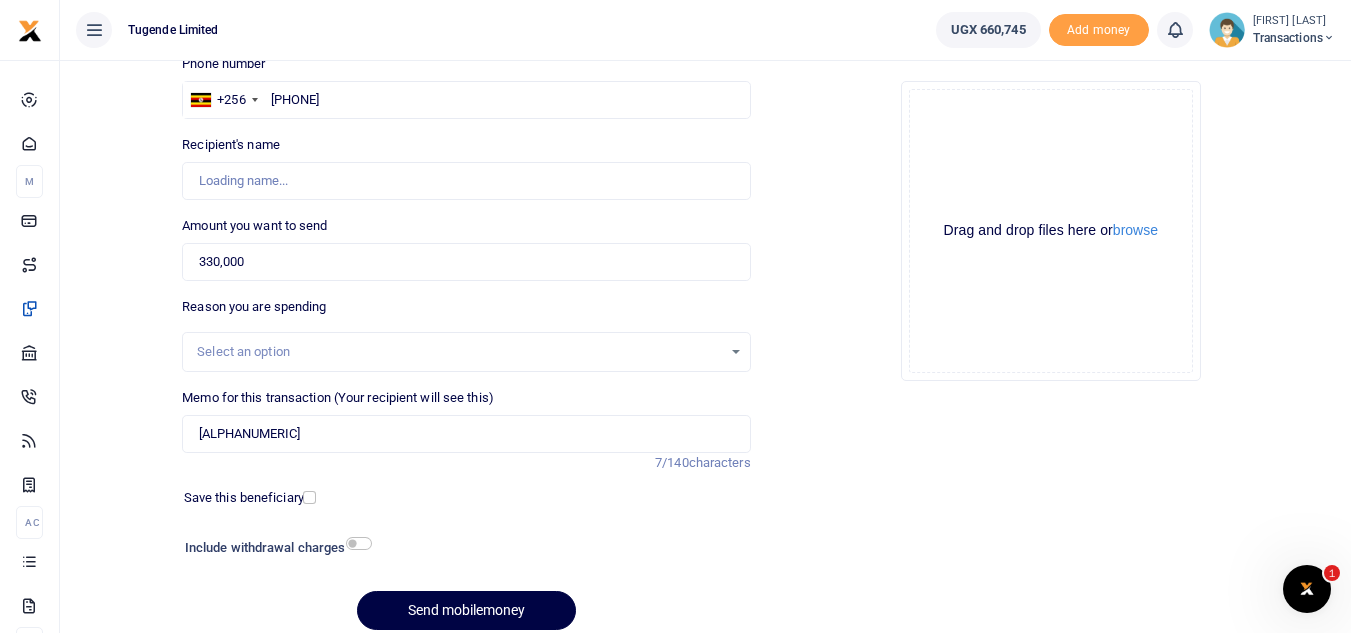 type on "David Mutyaba" 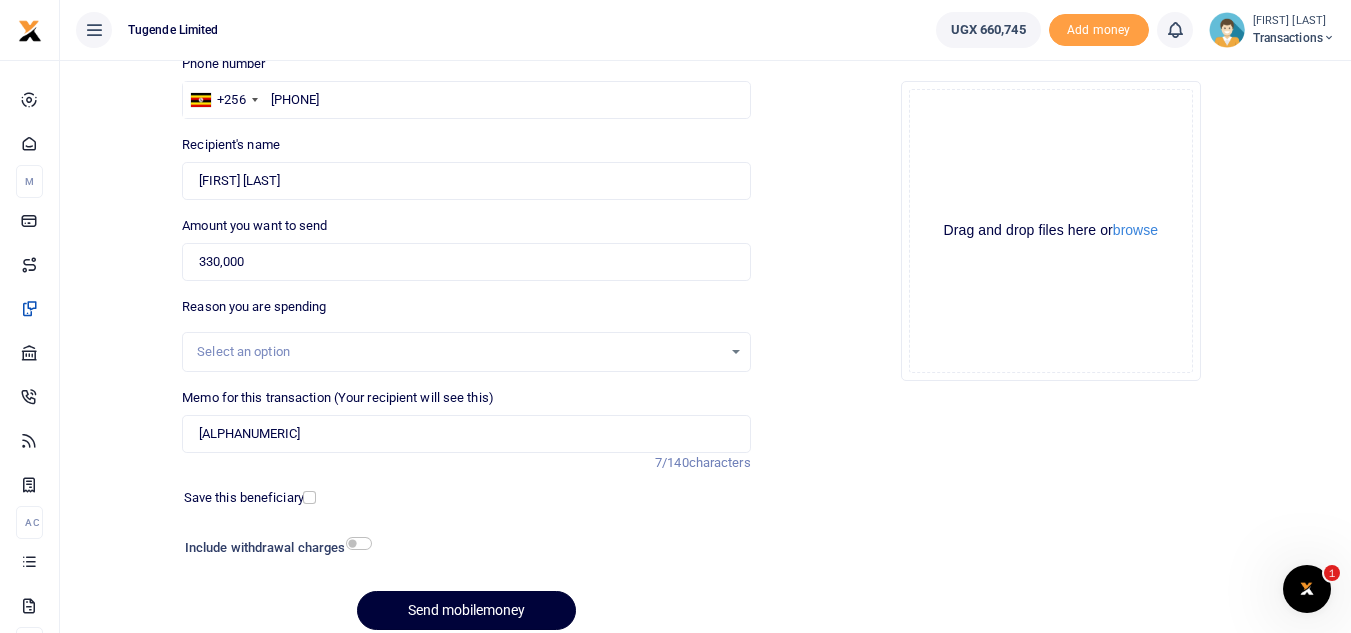 click on "Send mobilemoney" at bounding box center (466, 610) 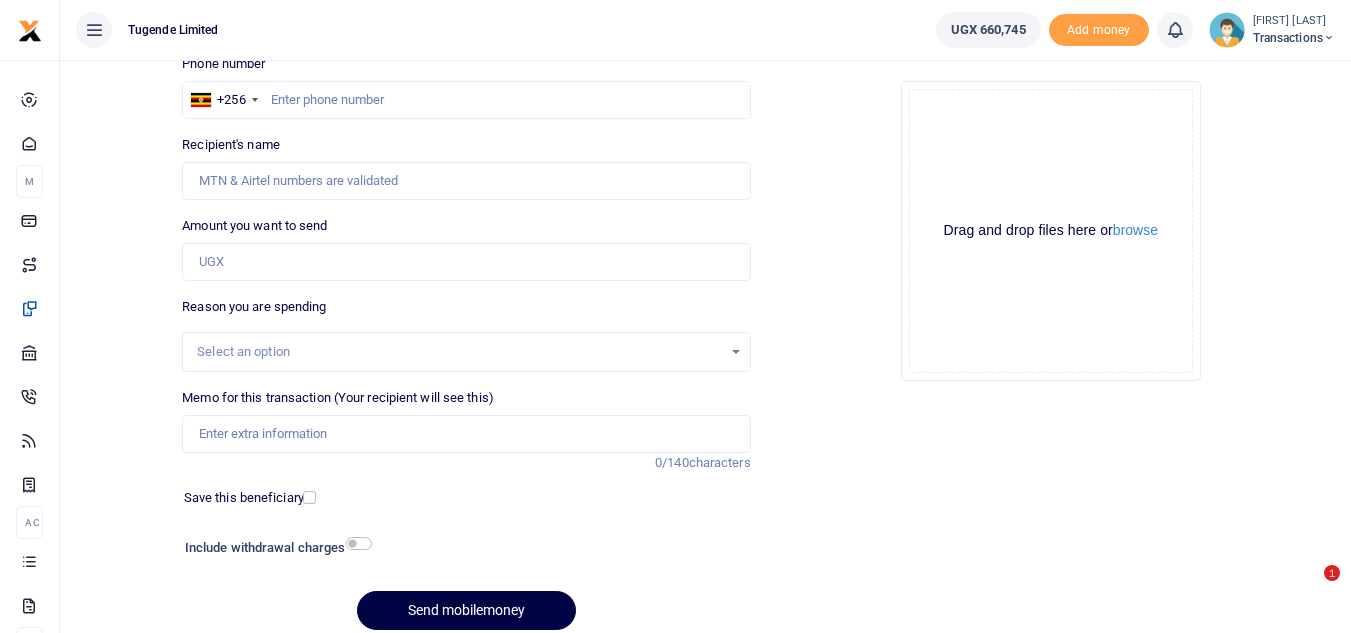scroll, scrollTop: 152, scrollLeft: 0, axis: vertical 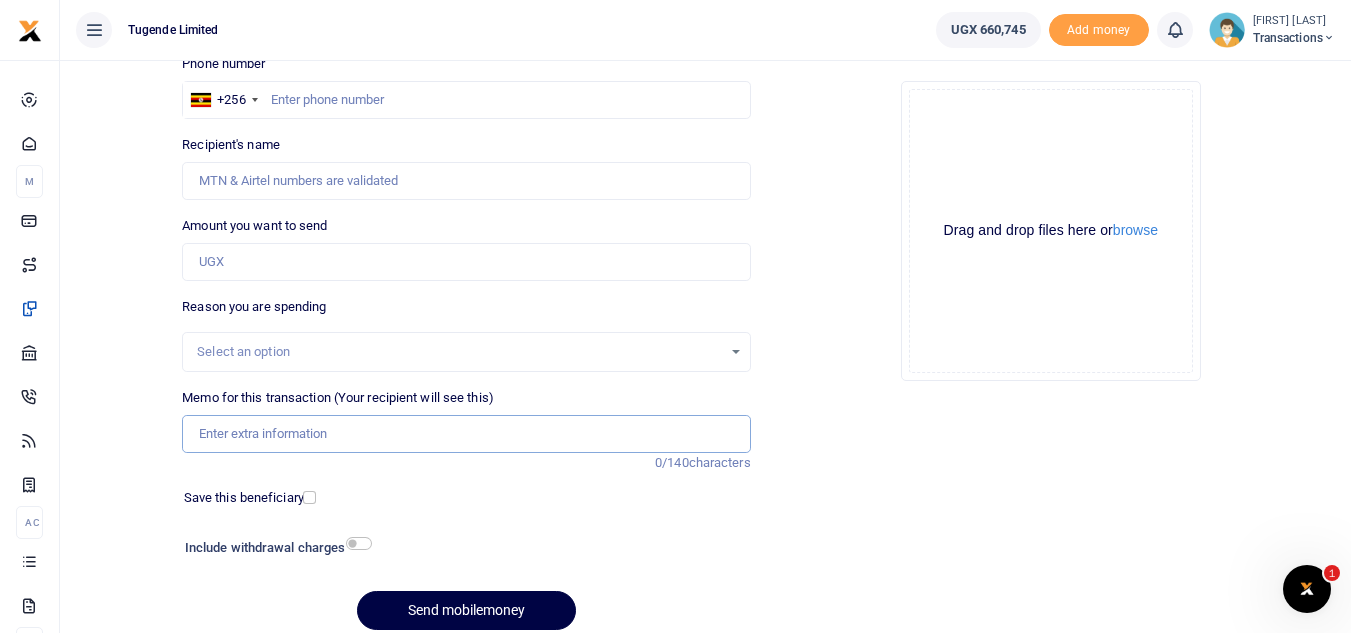 click on "Memo for this transaction (Your recipient will see this)" at bounding box center (466, 434) 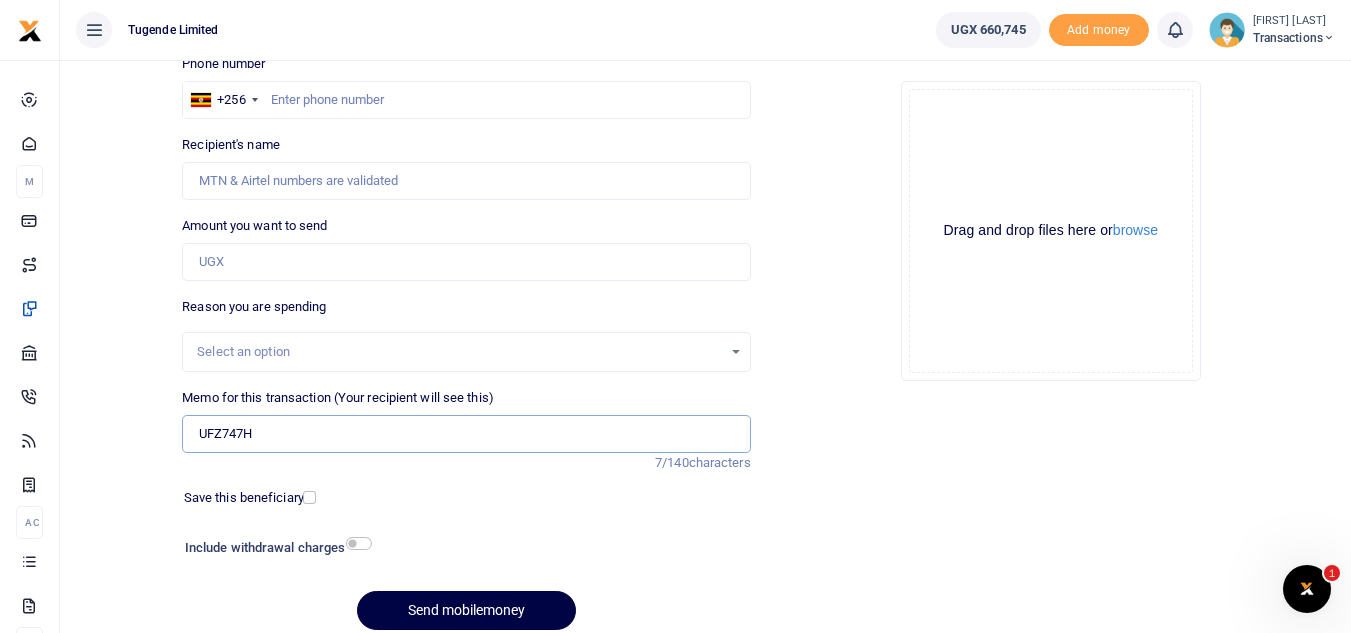 type on "UFZ747H" 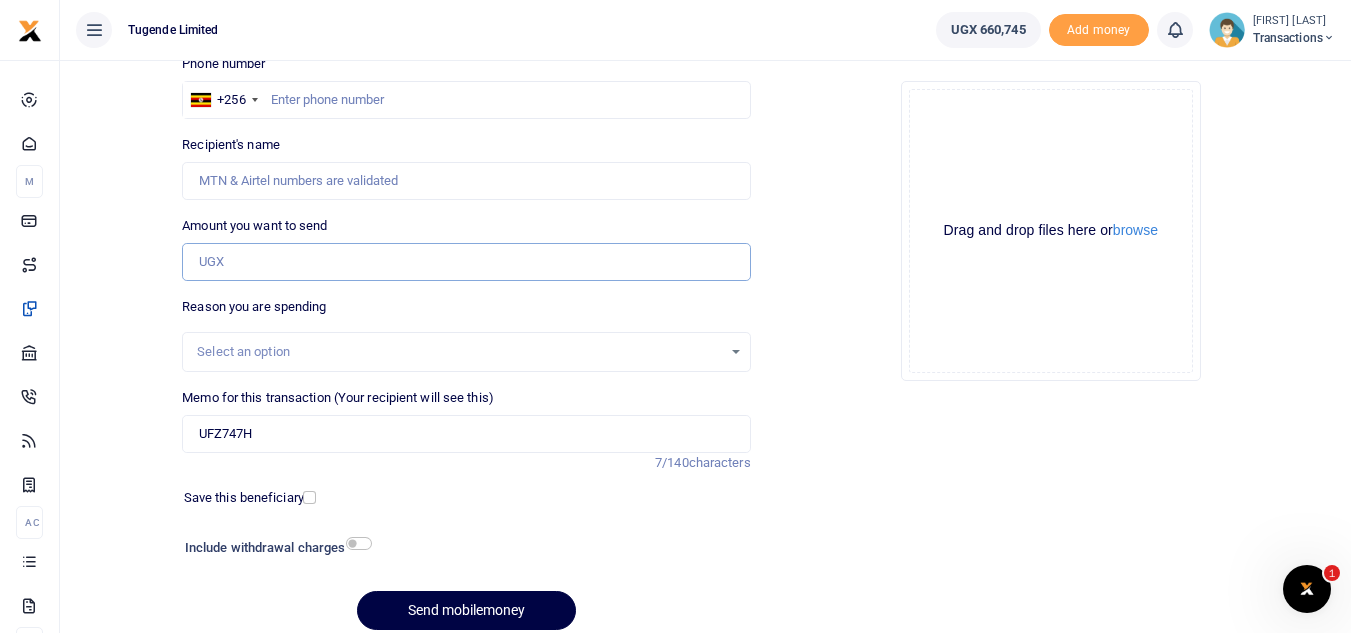 click on "Amount you want to send" at bounding box center (466, 262) 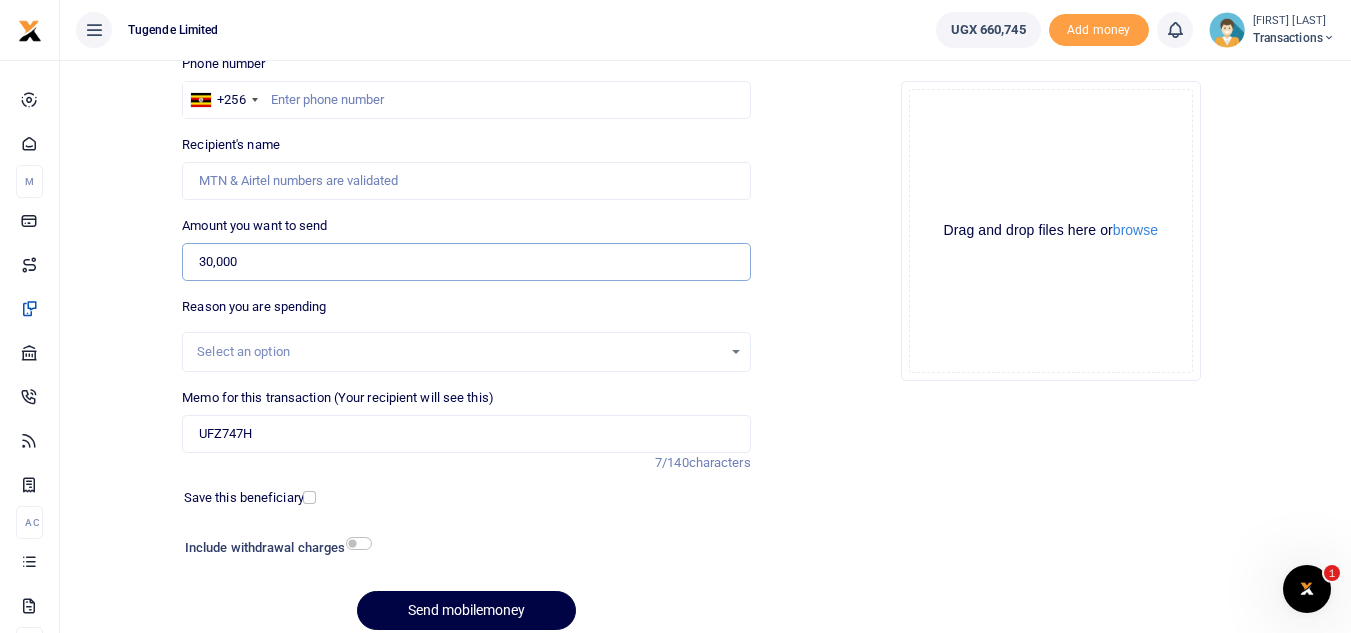 type on "30,000" 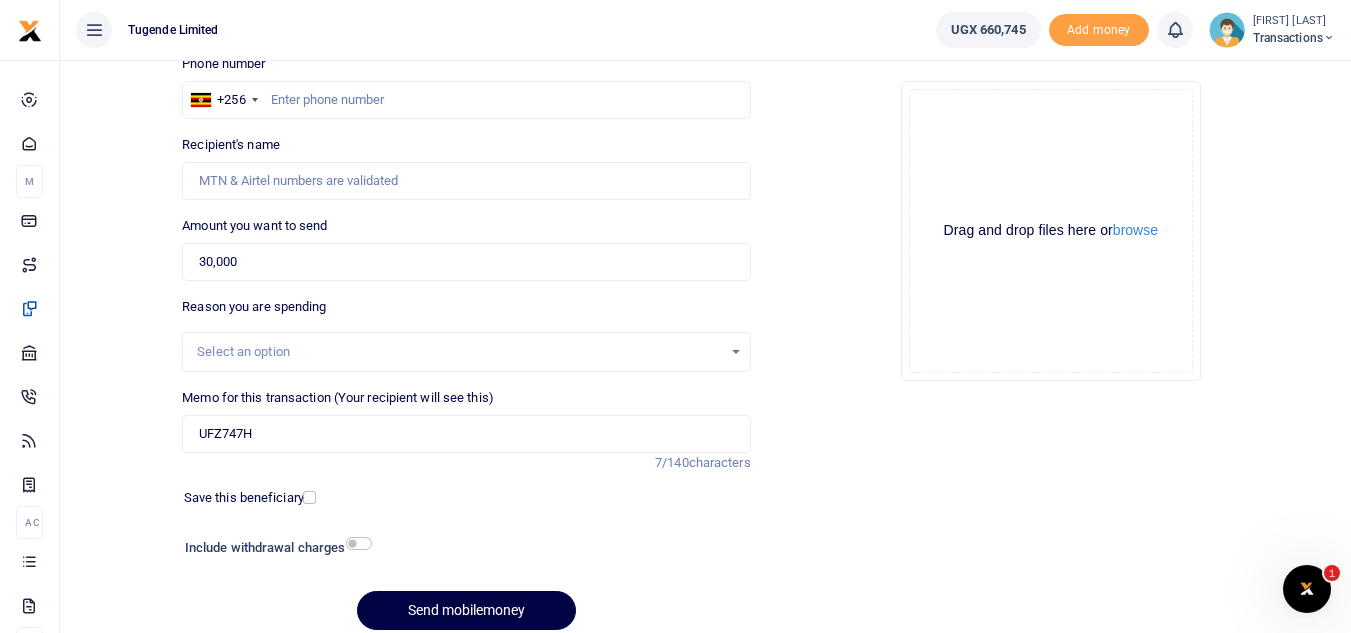 click on "Phone number
+256 Uganda +256
Phone is required." at bounding box center (466, 86) 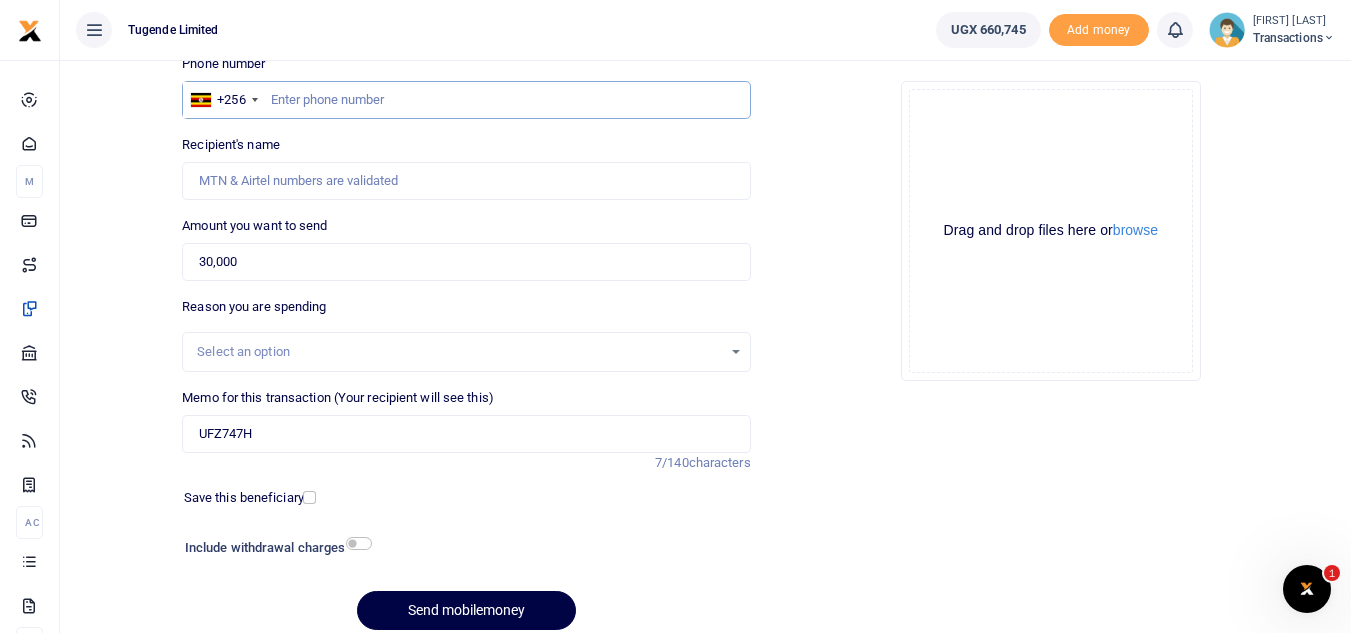 click at bounding box center (466, 100) 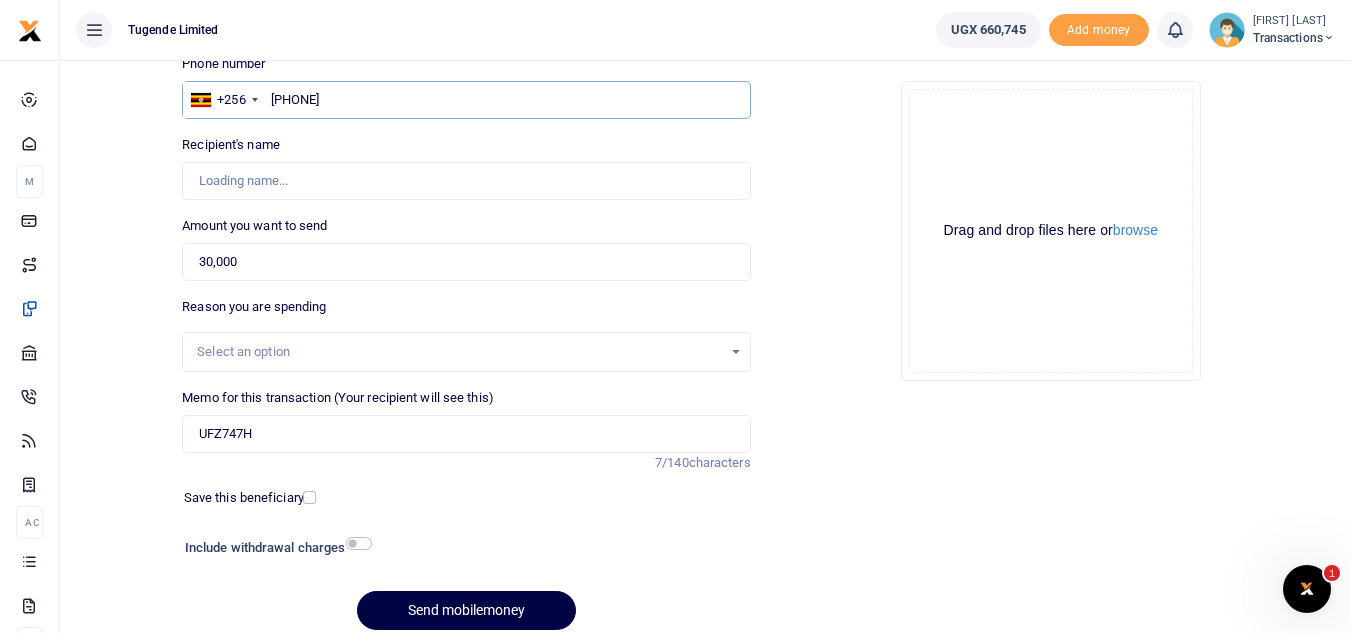 type on "770580844" 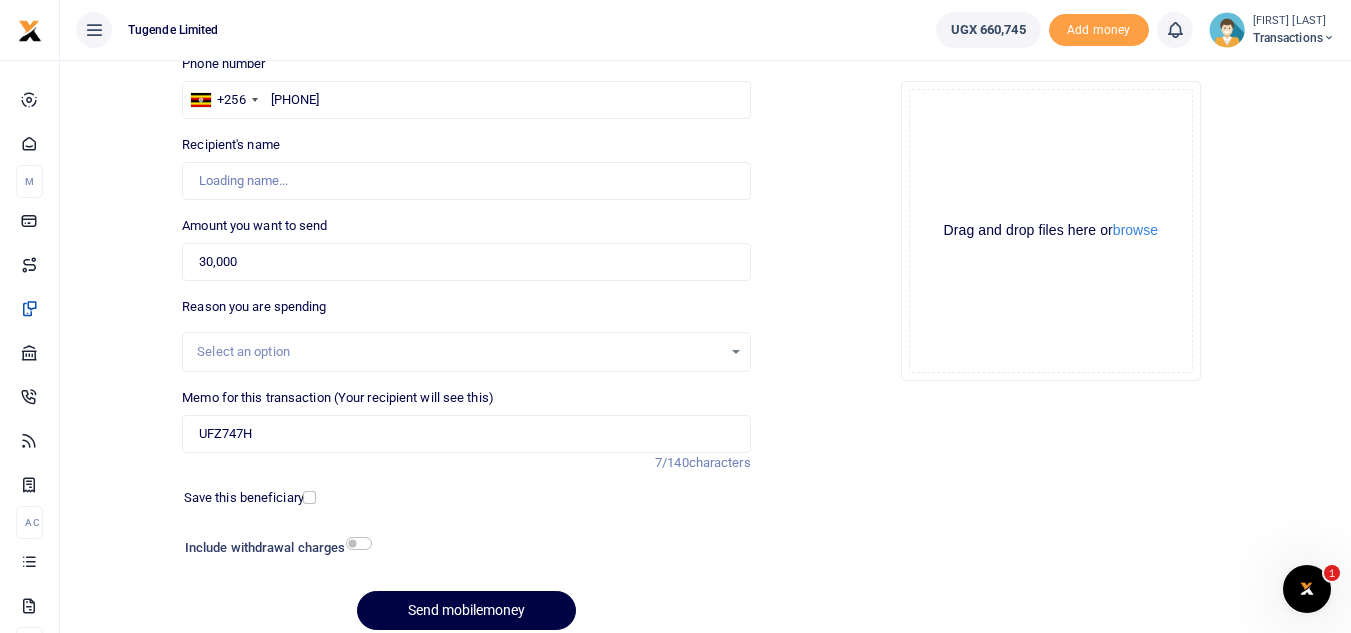 type on "Arafat Bbosa" 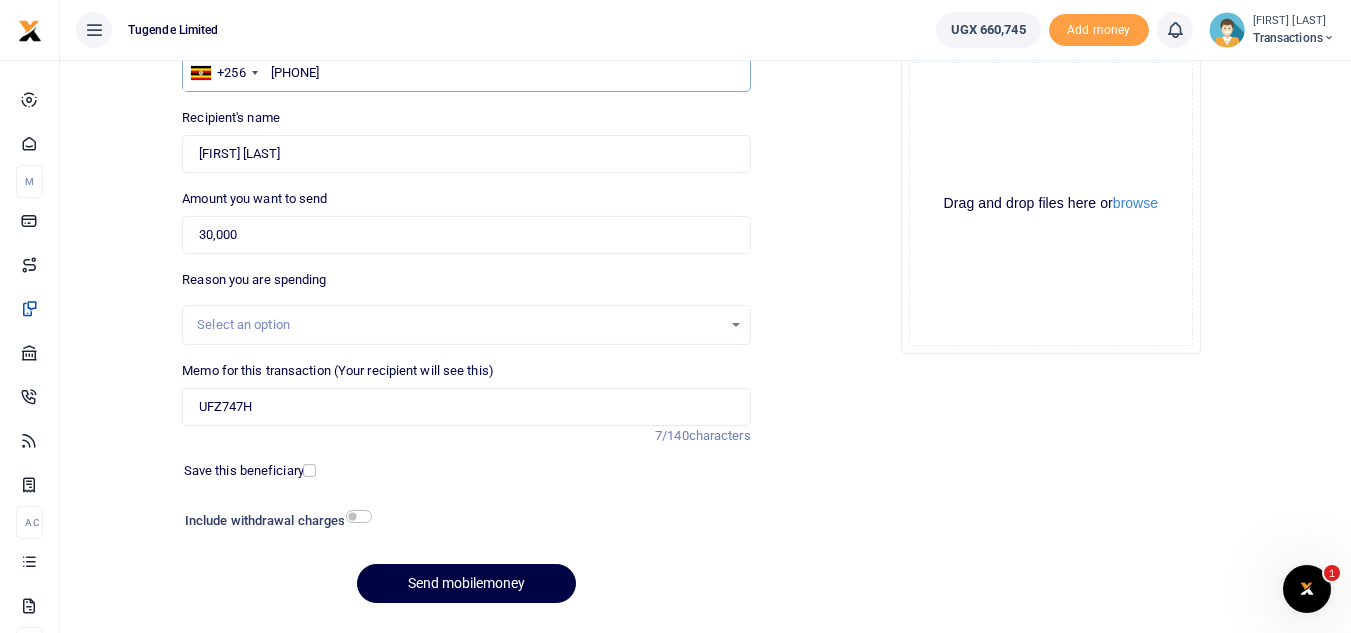 scroll, scrollTop: 233, scrollLeft: 0, axis: vertical 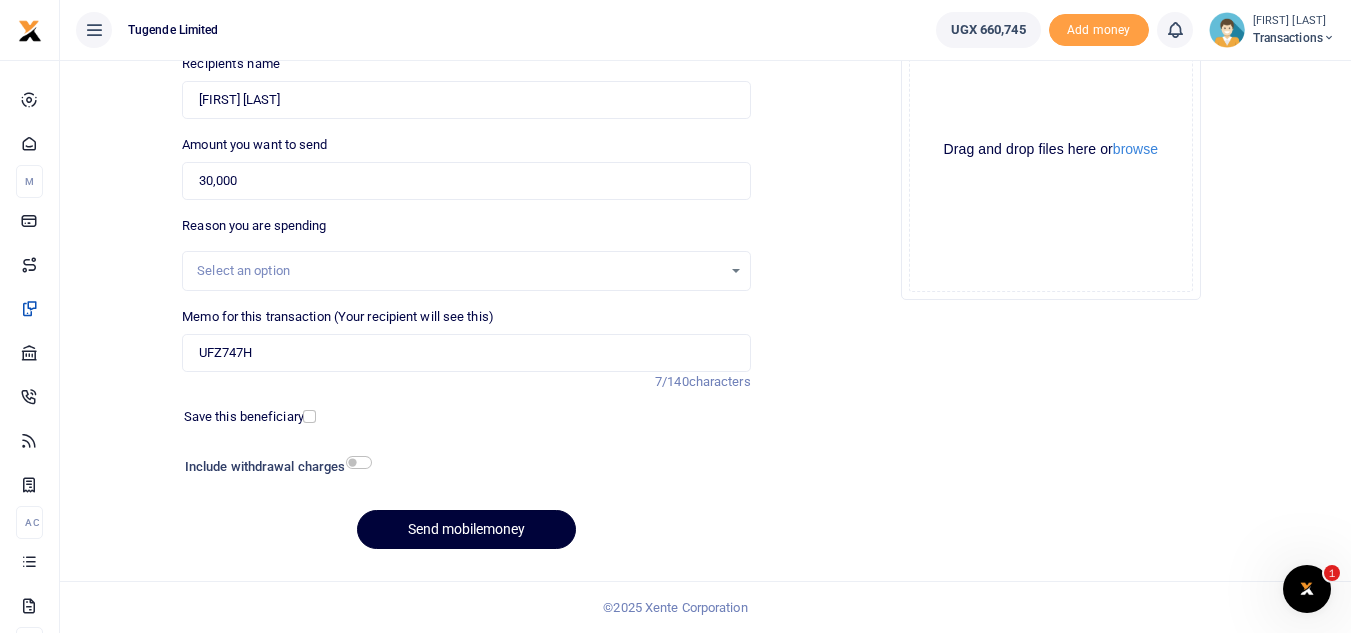click on "Send mobilemoney" at bounding box center [466, 529] 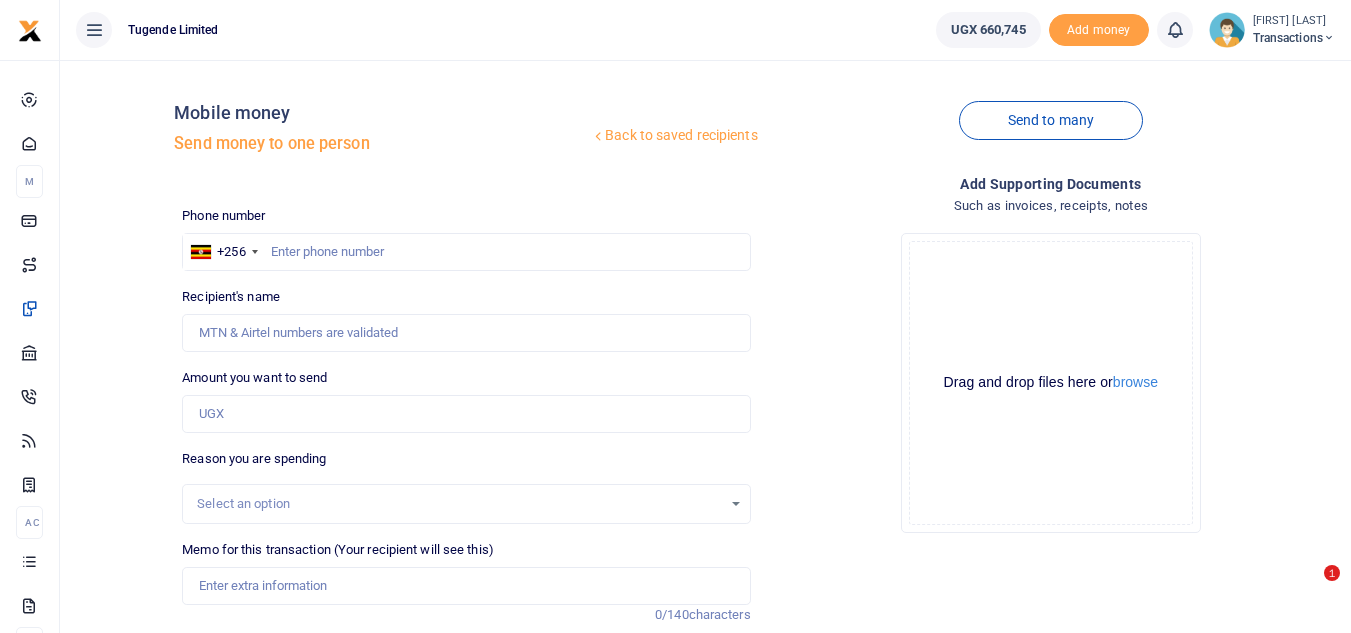 scroll, scrollTop: 233, scrollLeft: 0, axis: vertical 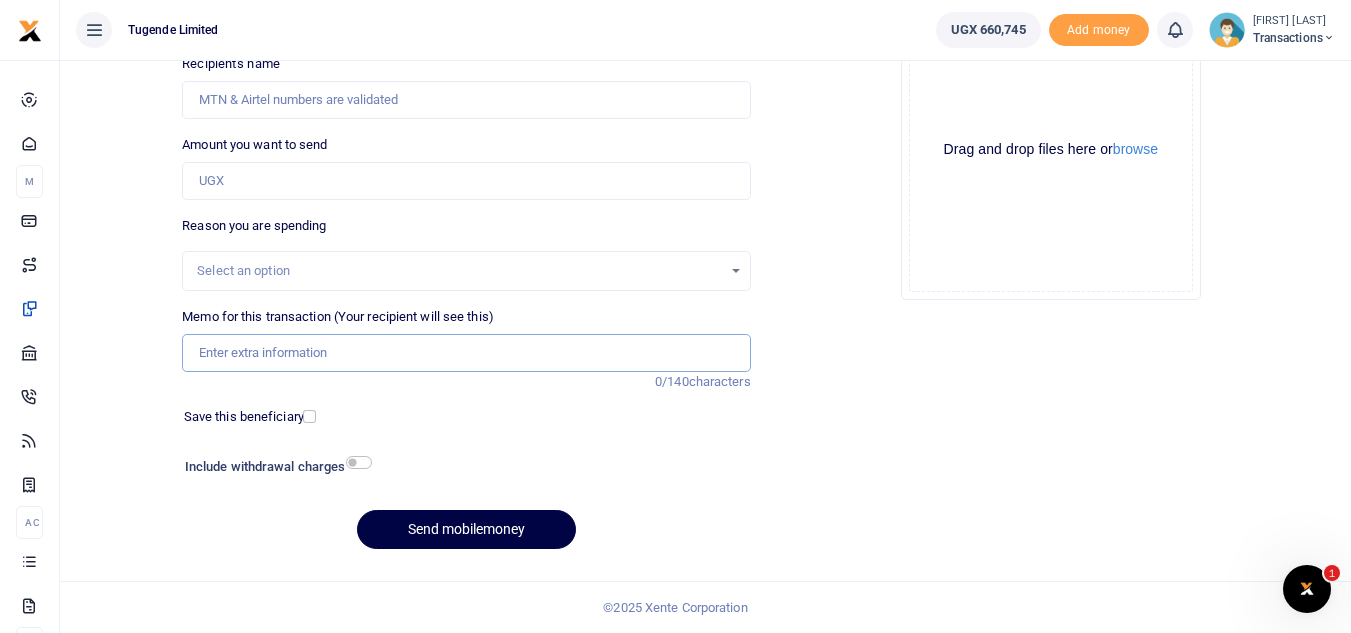 click on "Memo for this transaction (Your recipient will see this)" at bounding box center (466, 353) 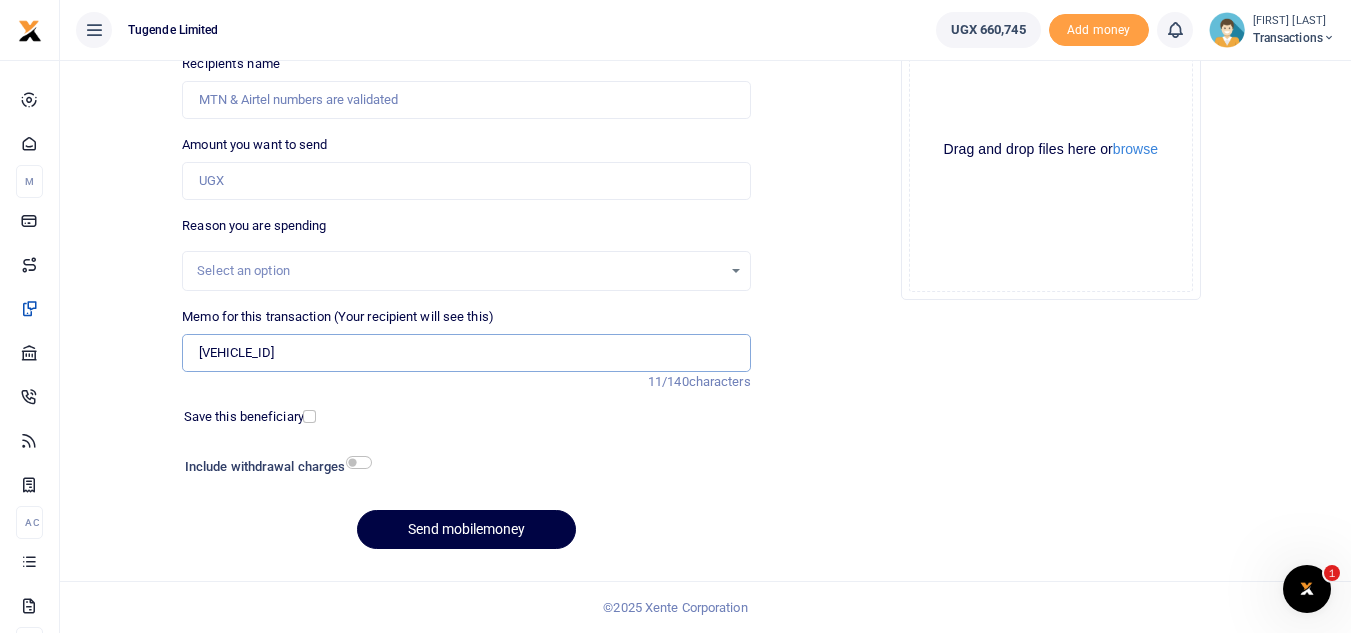 type on "[VEHICLE_ID]" 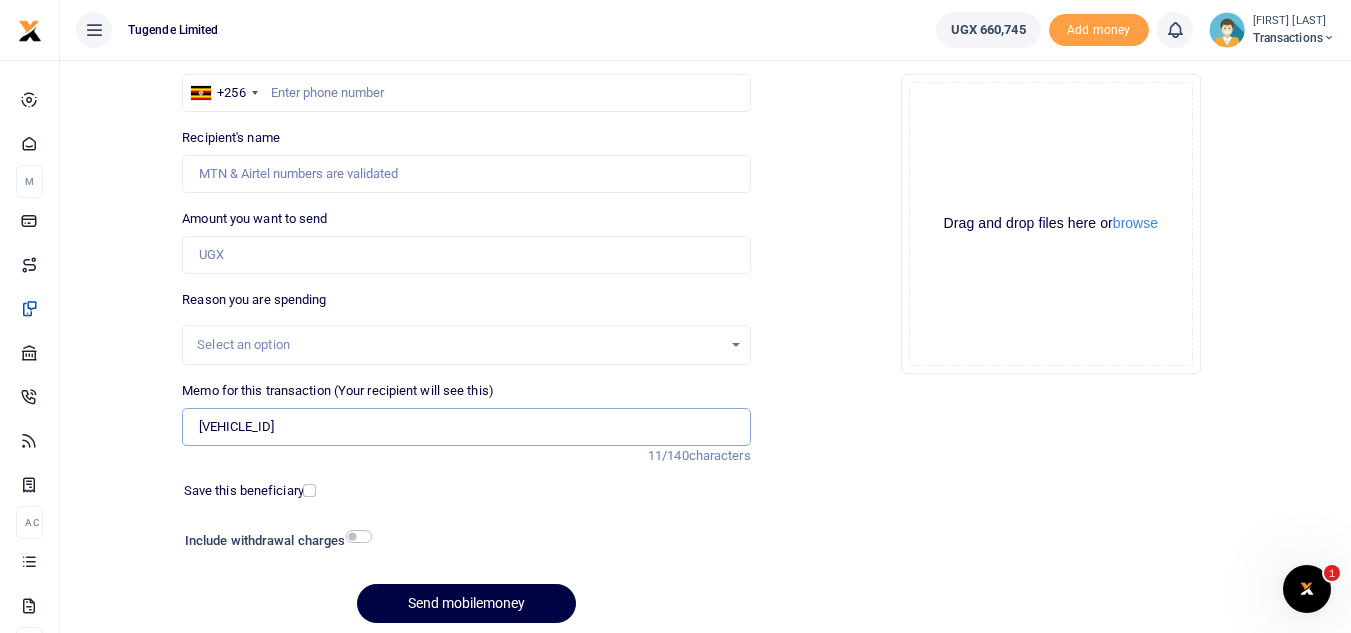 scroll, scrollTop: 149, scrollLeft: 0, axis: vertical 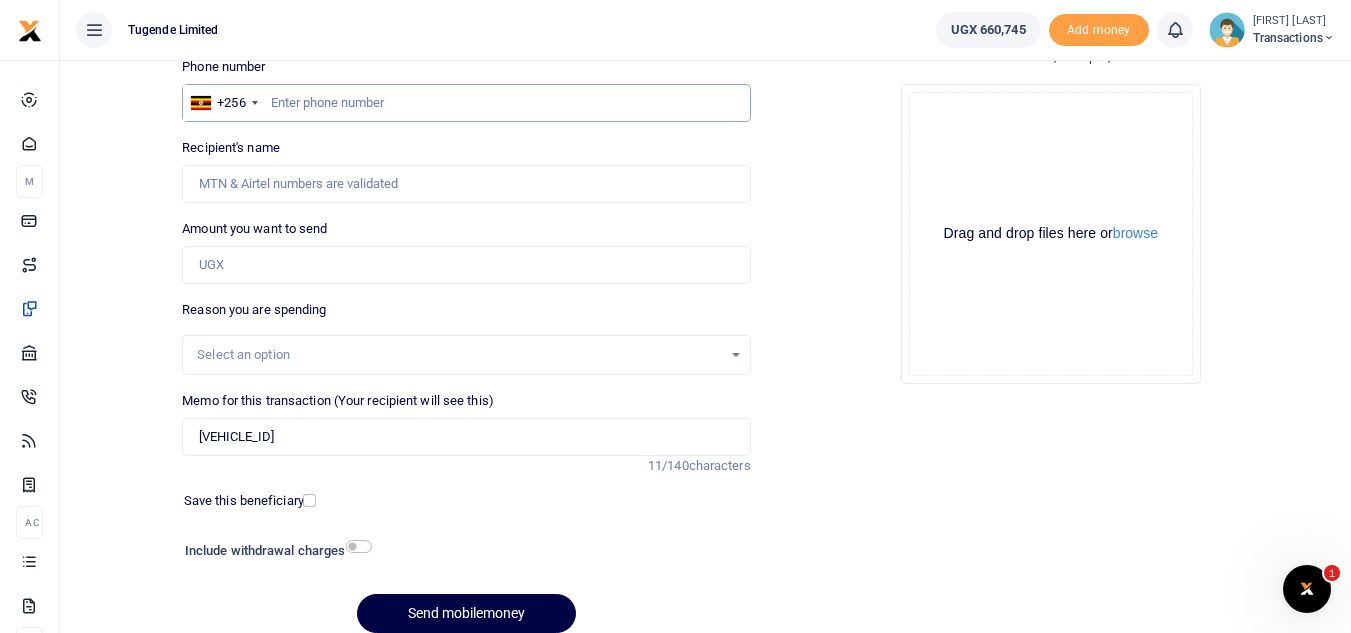 click at bounding box center (466, 103) 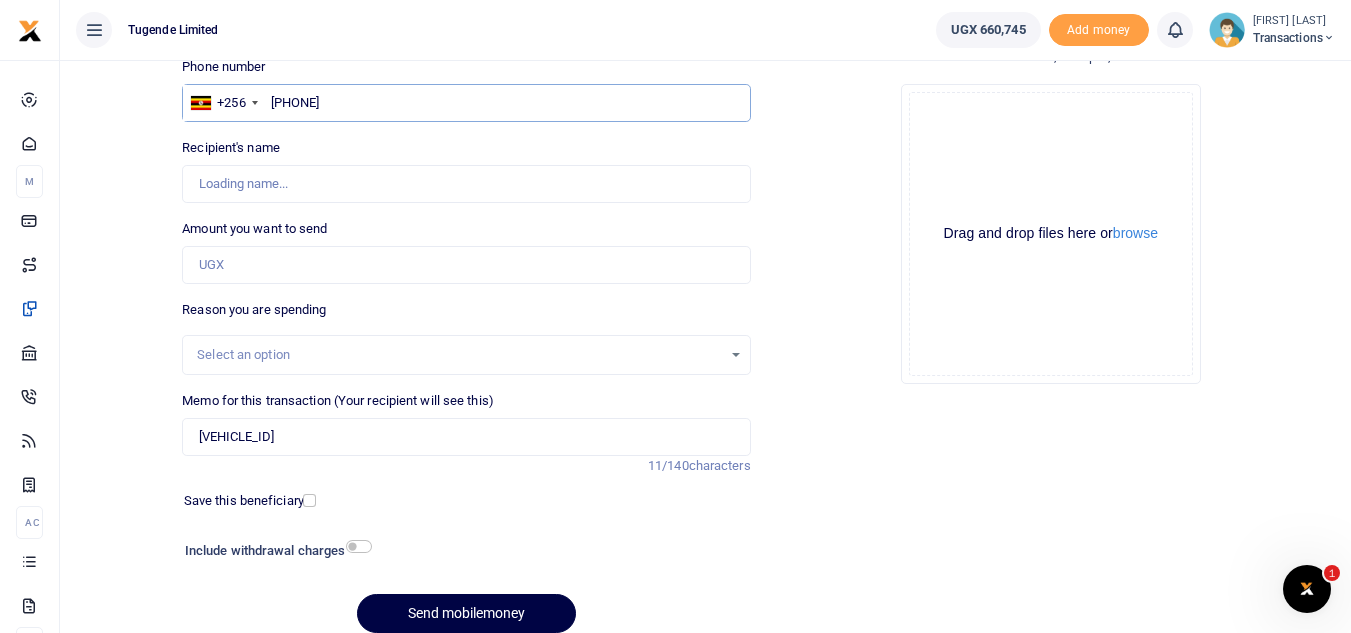 type on "[PHONE]" 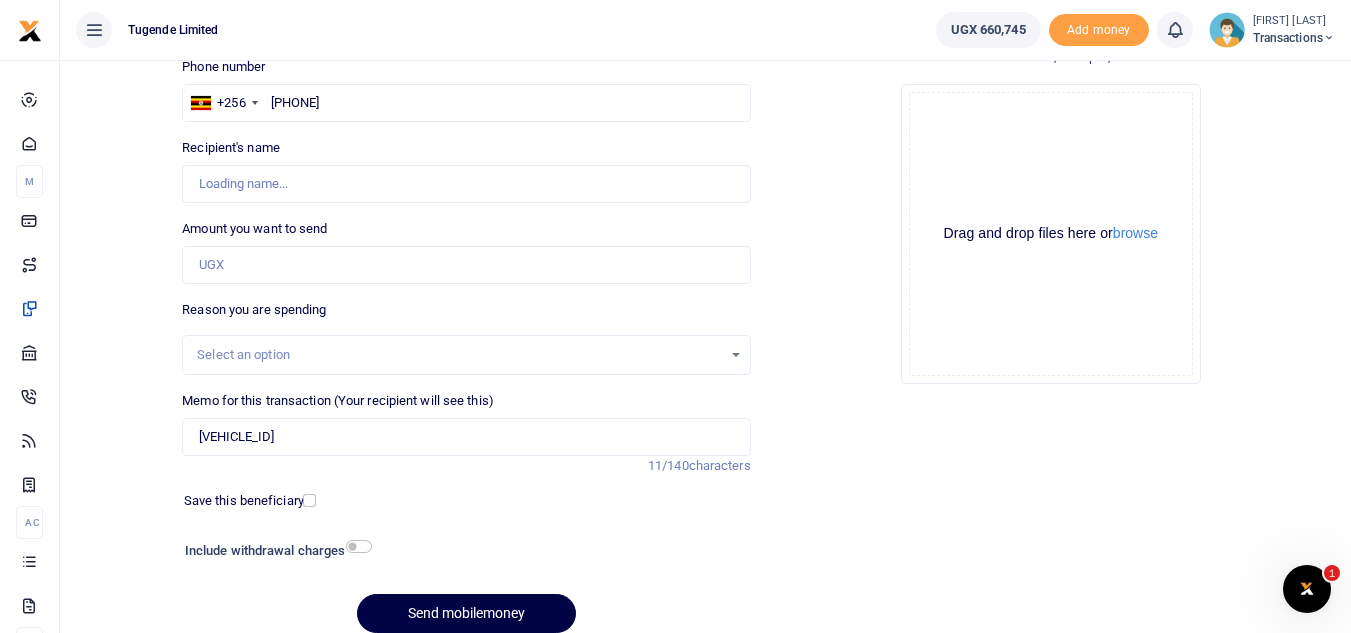 type on "[FIRST] [LAST]" 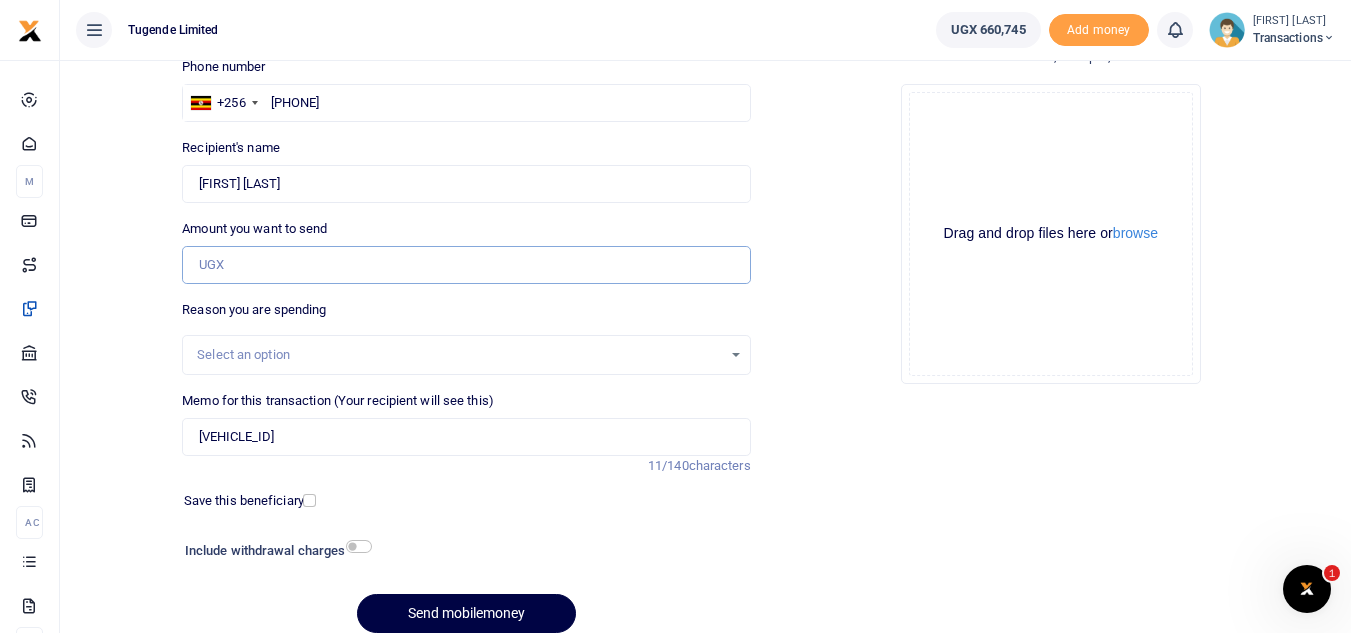 click on "Amount you want to send" at bounding box center (466, 265) 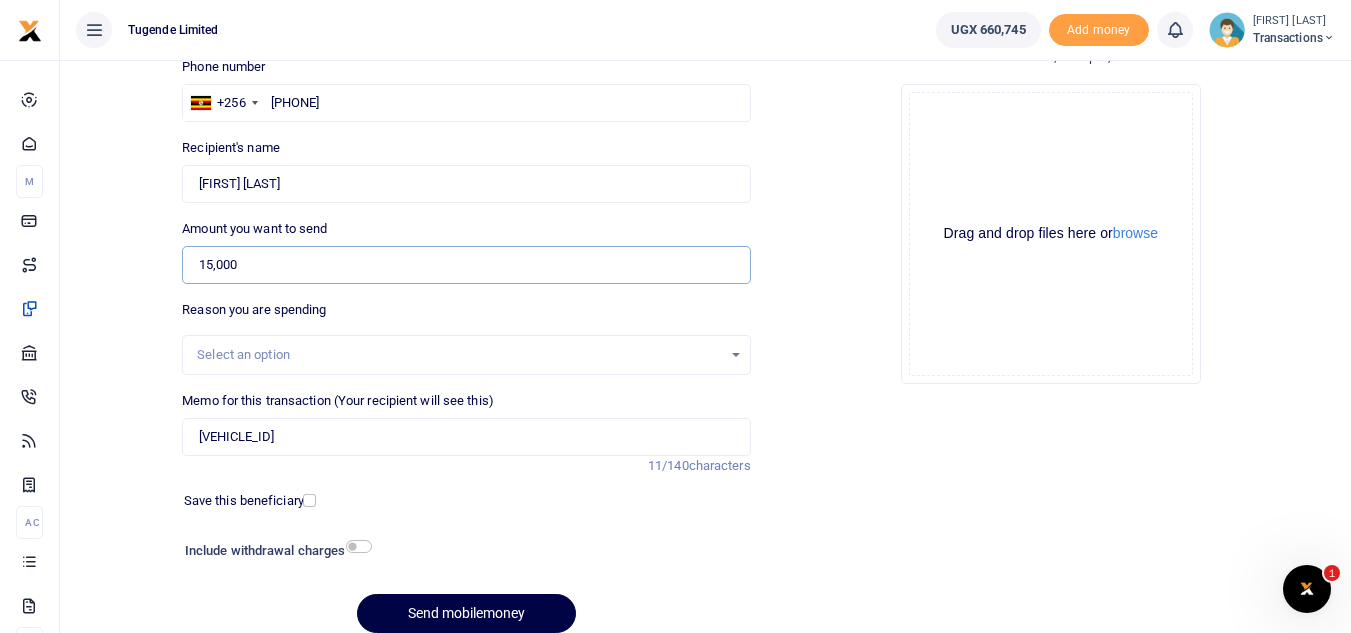 type on "15,000" 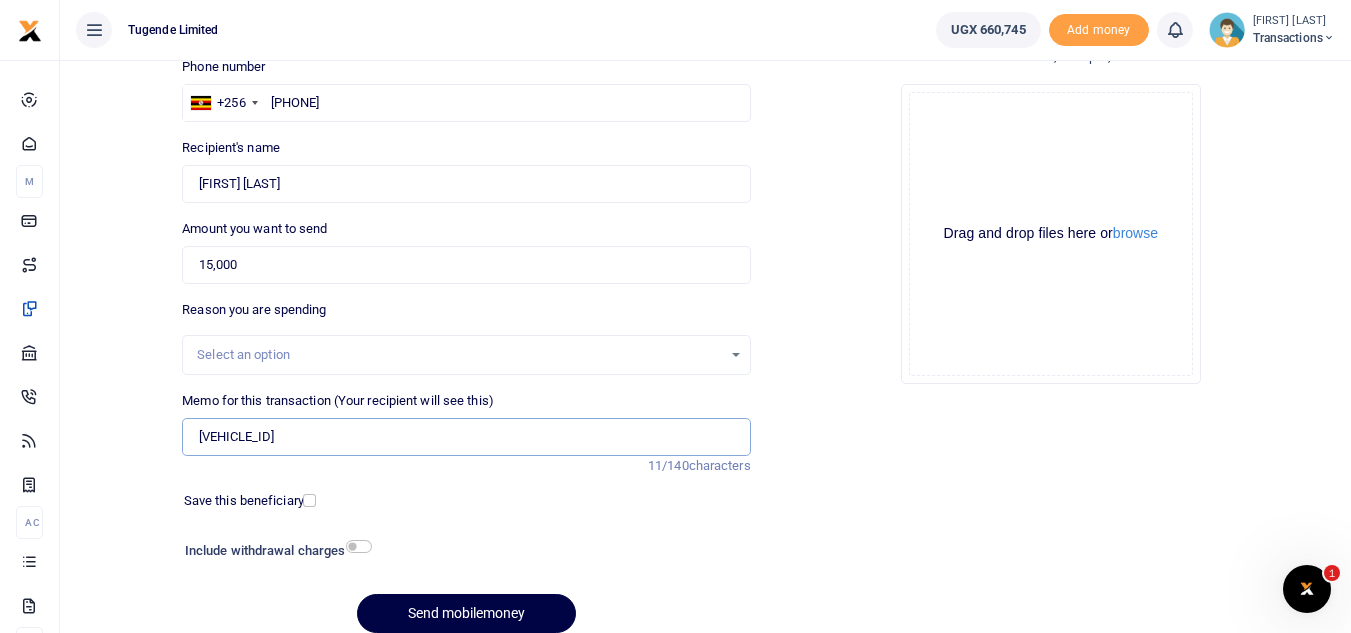 click on "[VEHICLE_ID]" at bounding box center (466, 437) 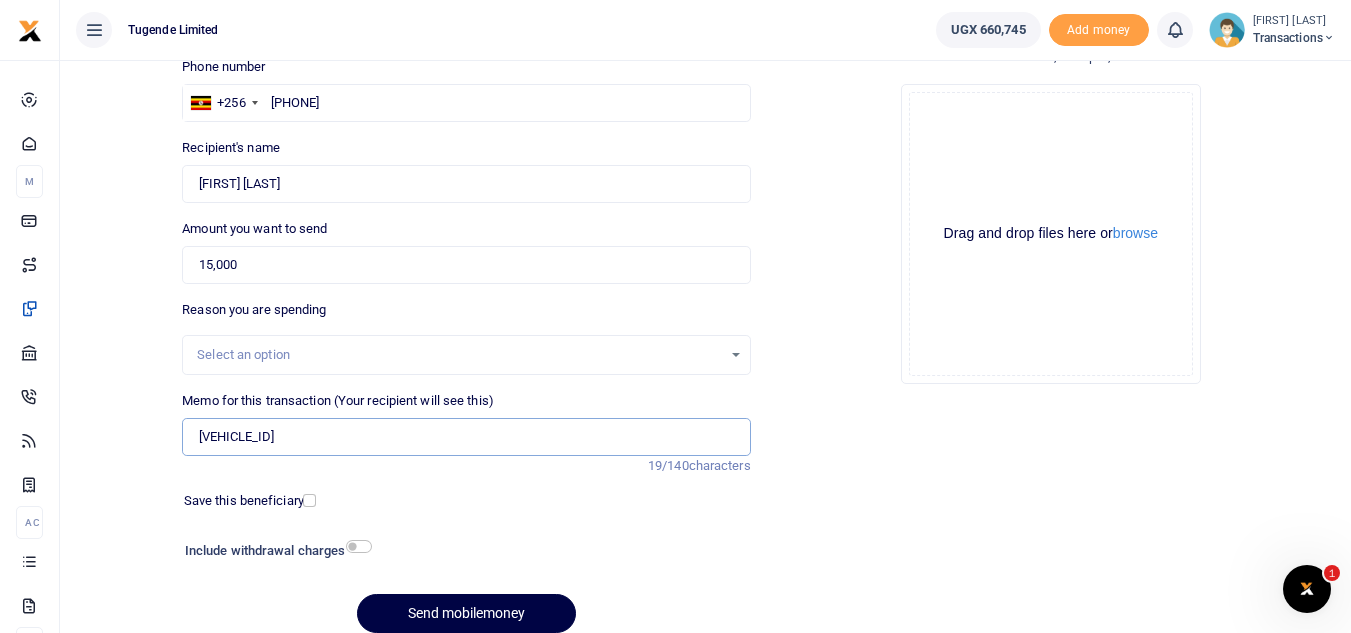 click on "[VEHICLE_ID]" at bounding box center (466, 437) 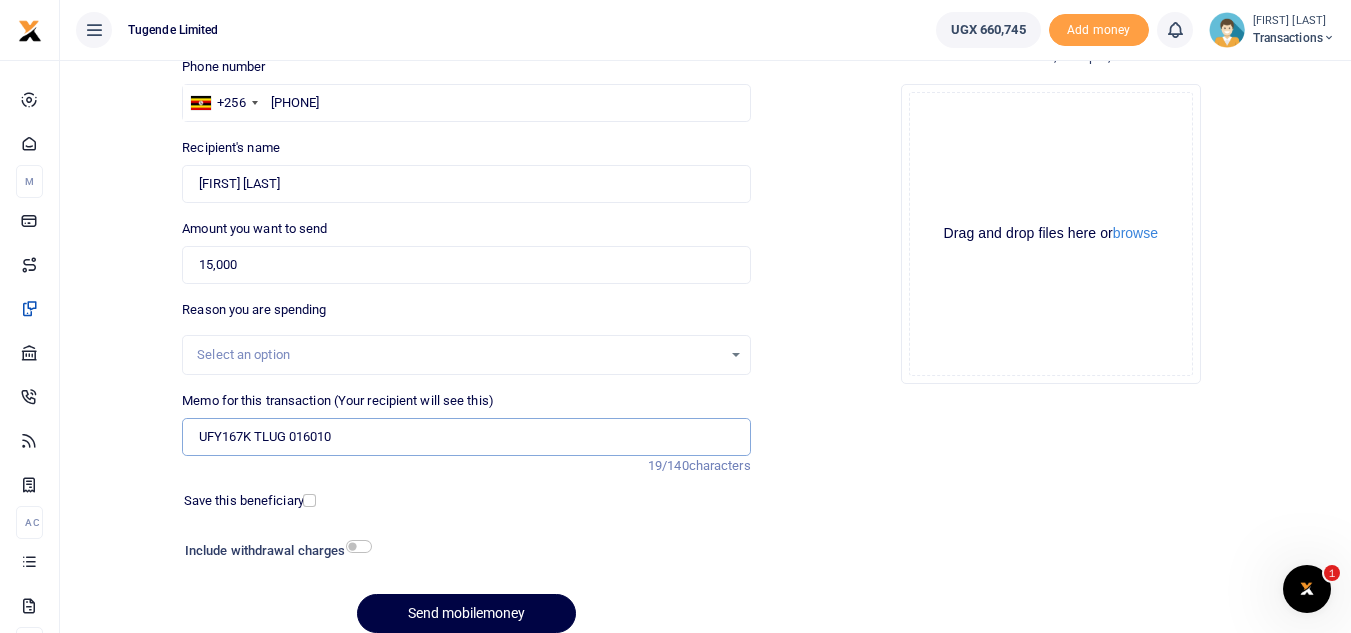 type on "UFY167K TLUG 016010" 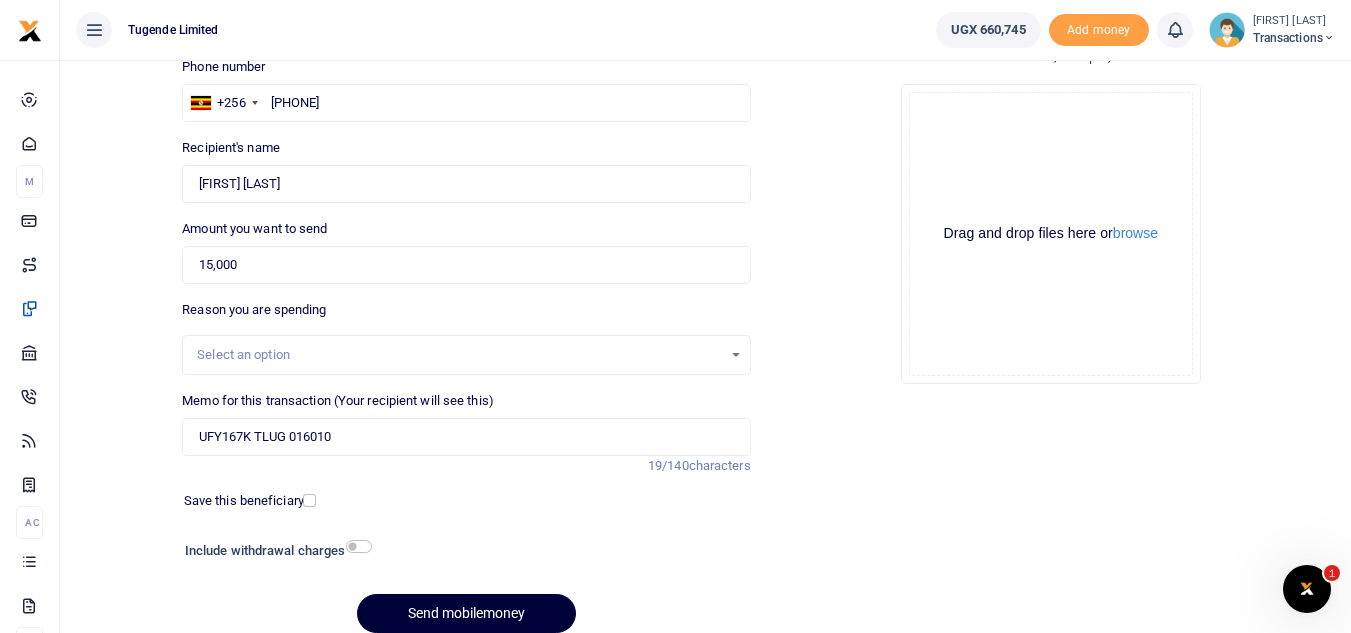 click on "Send mobilemoney" at bounding box center [466, 613] 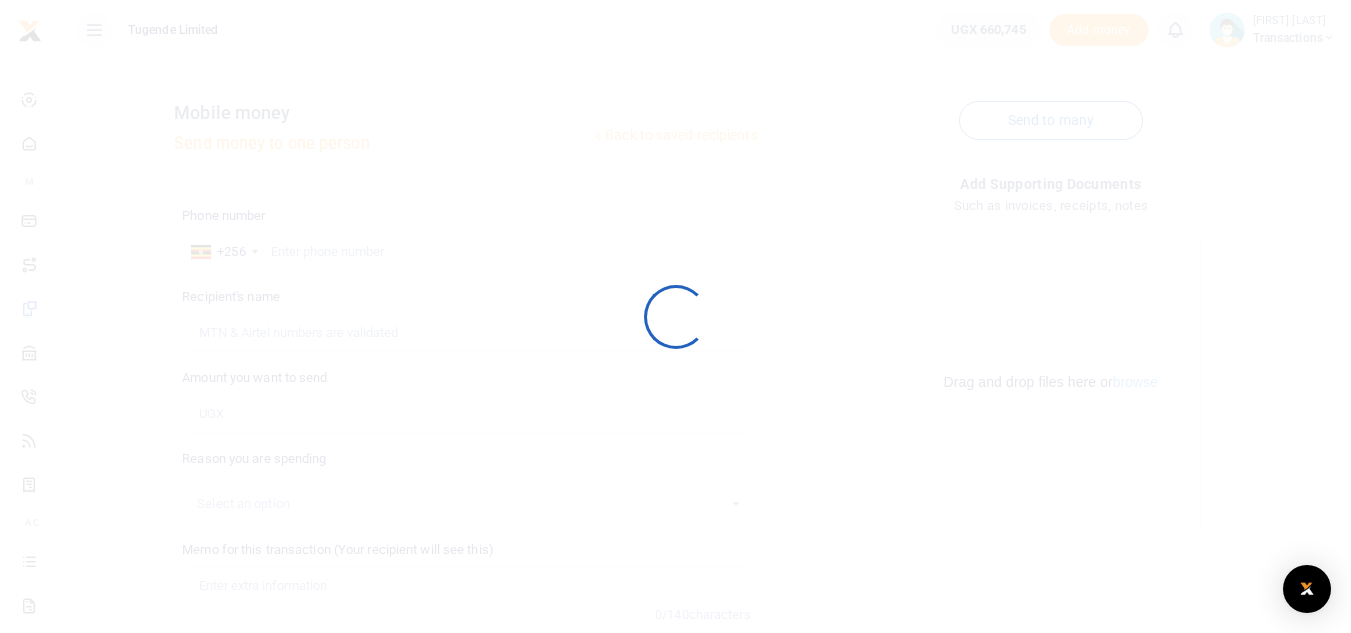 scroll, scrollTop: 149, scrollLeft: 0, axis: vertical 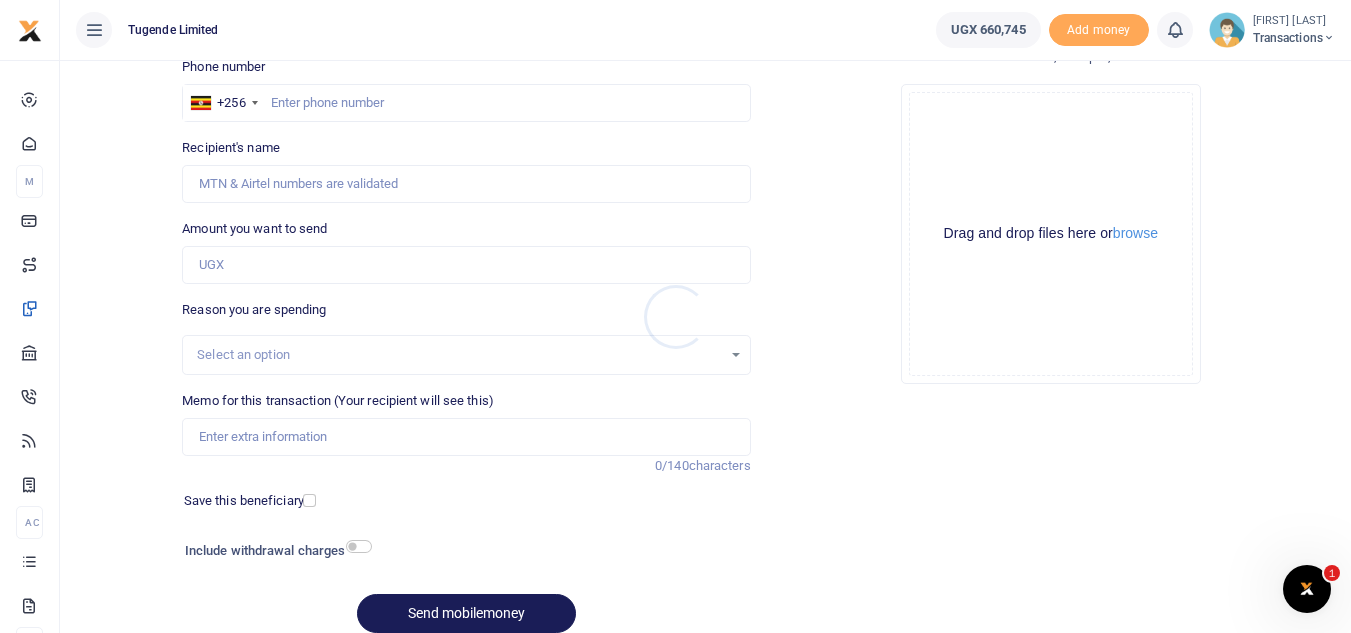 click at bounding box center (675, 316) 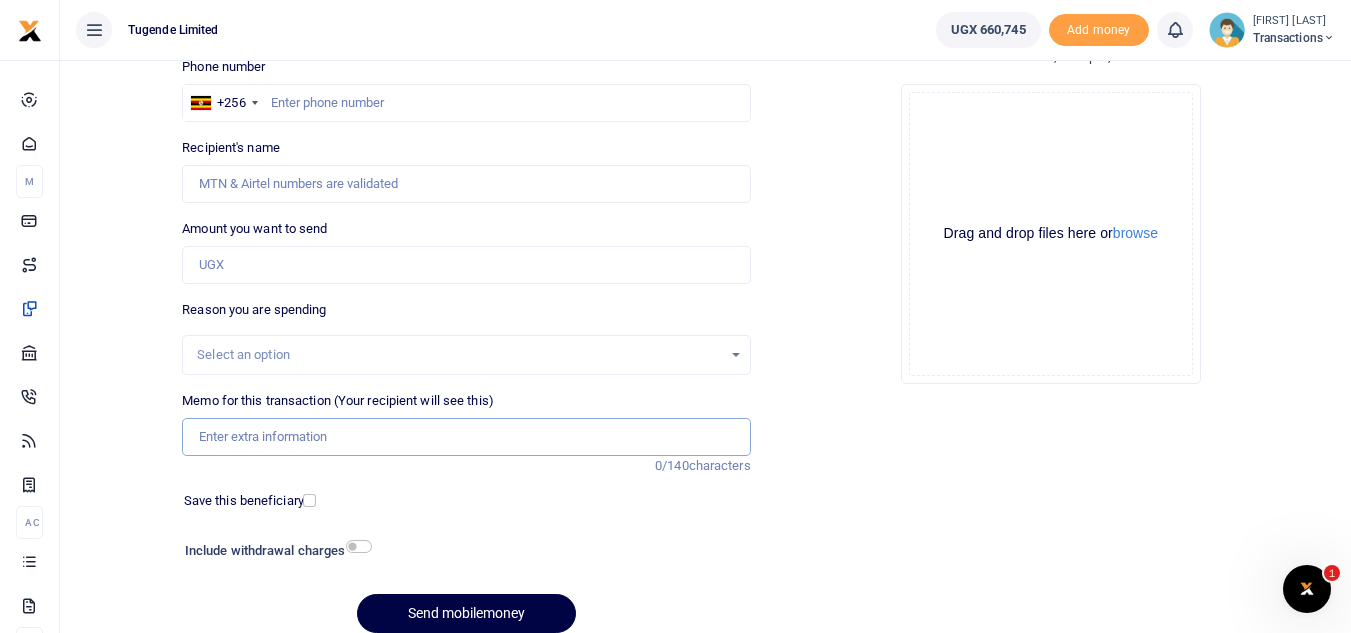 click on "Memo for this transaction (Your recipient will see this)" at bounding box center (466, 437) 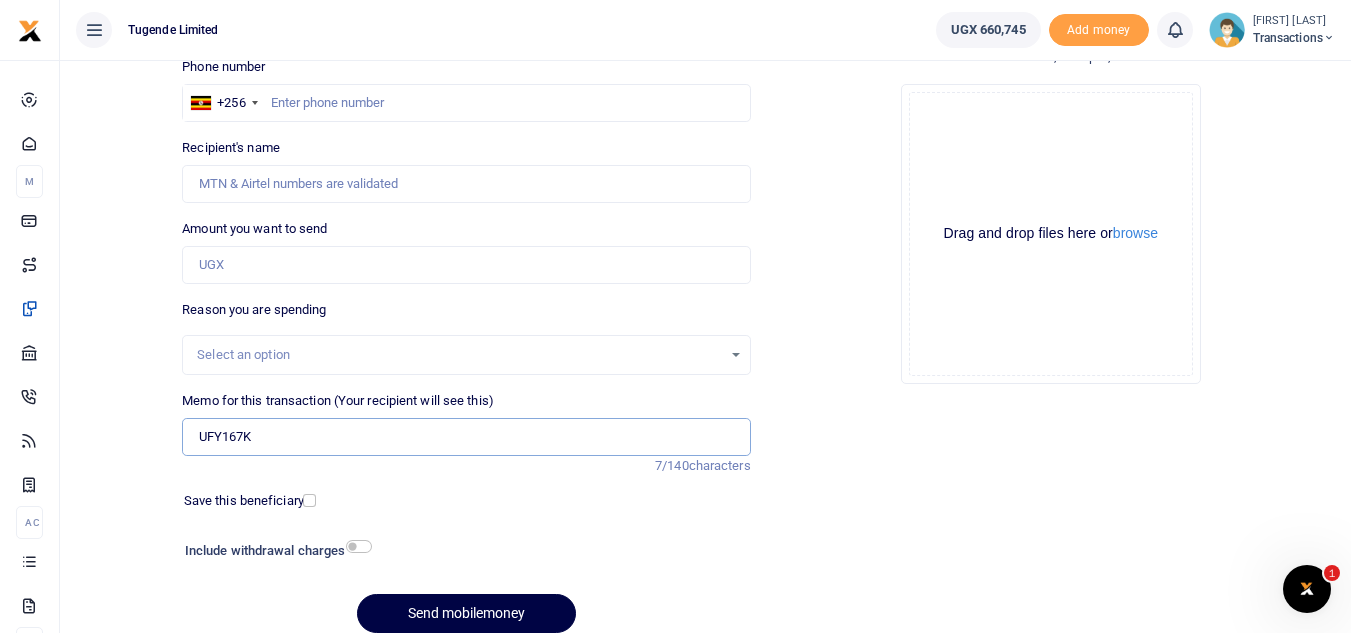 type on "UFY167K" 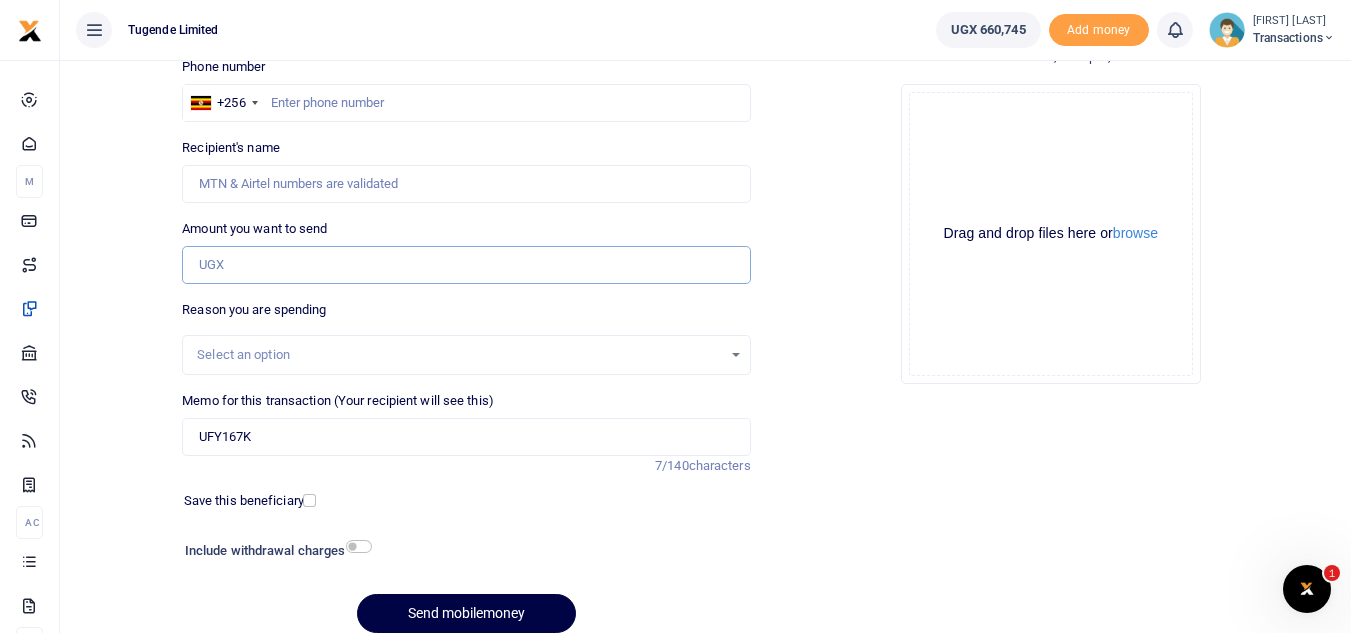 click on "Amount you want to send" at bounding box center (466, 265) 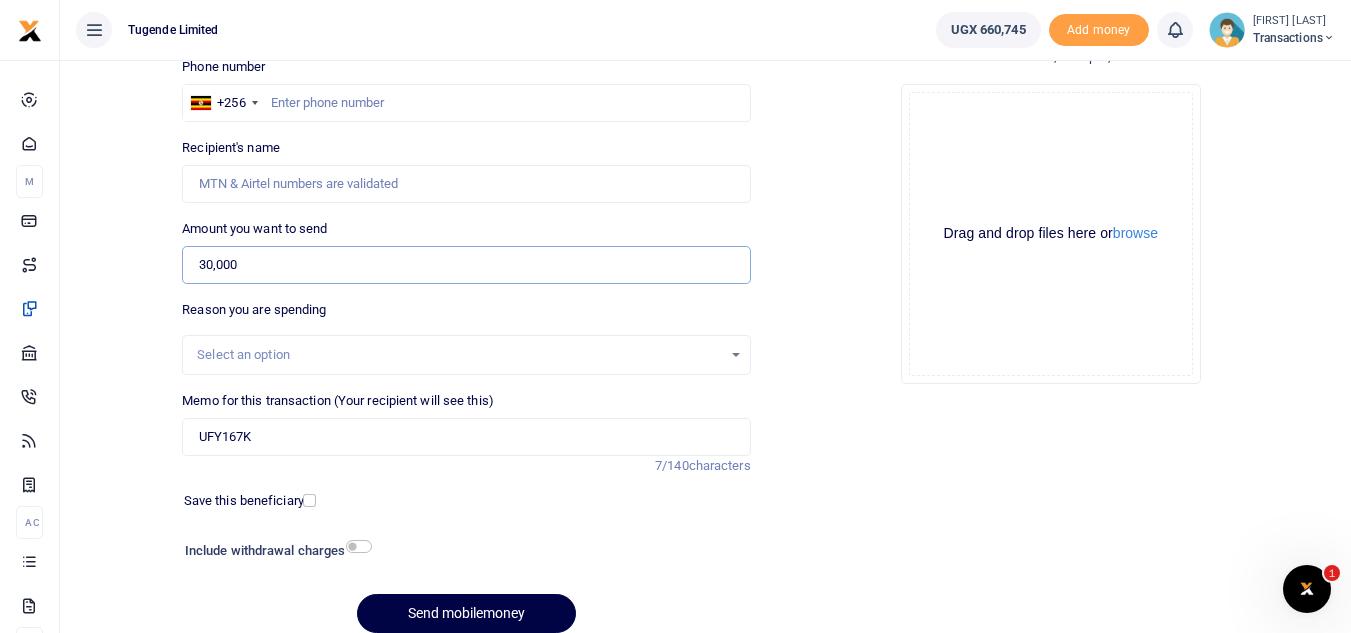 type on "30,000" 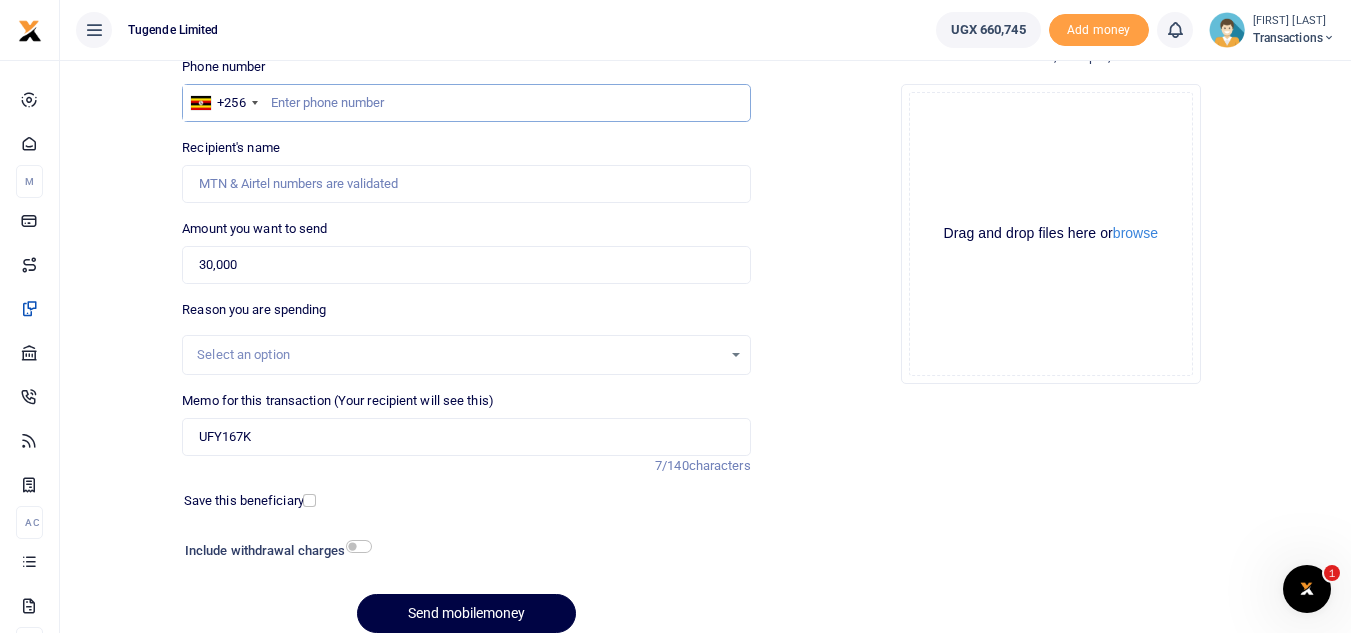 click at bounding box center (466, 103) 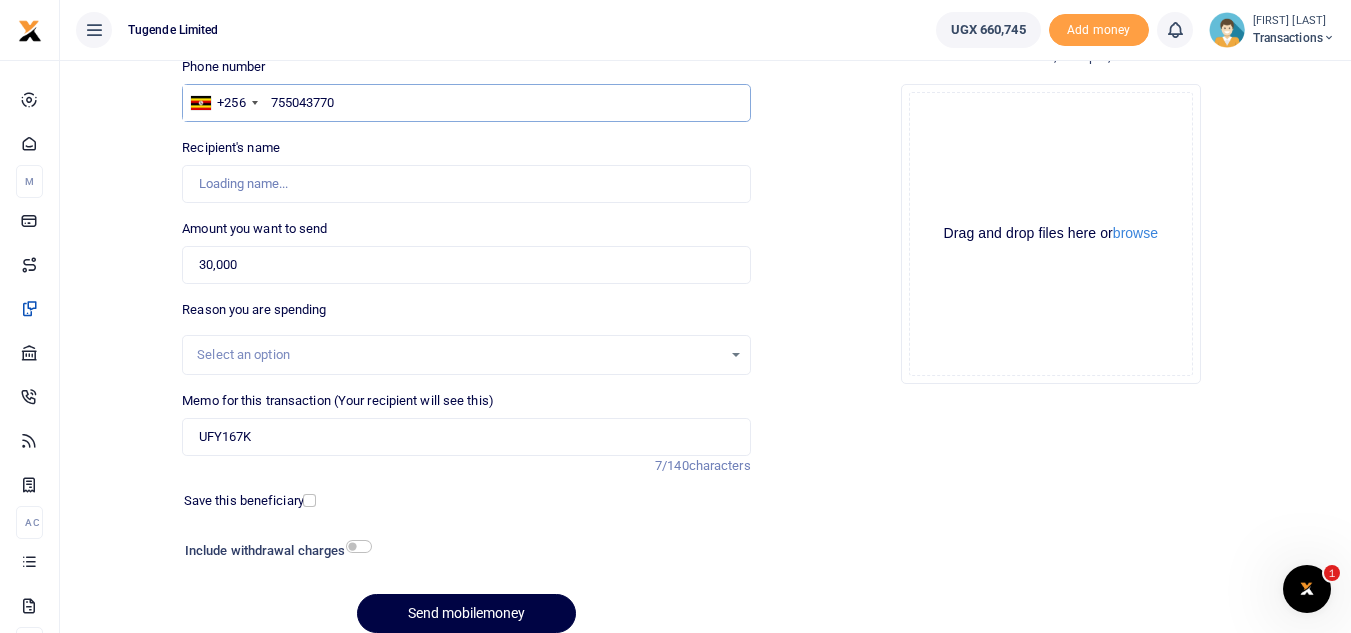 type on "755043770" 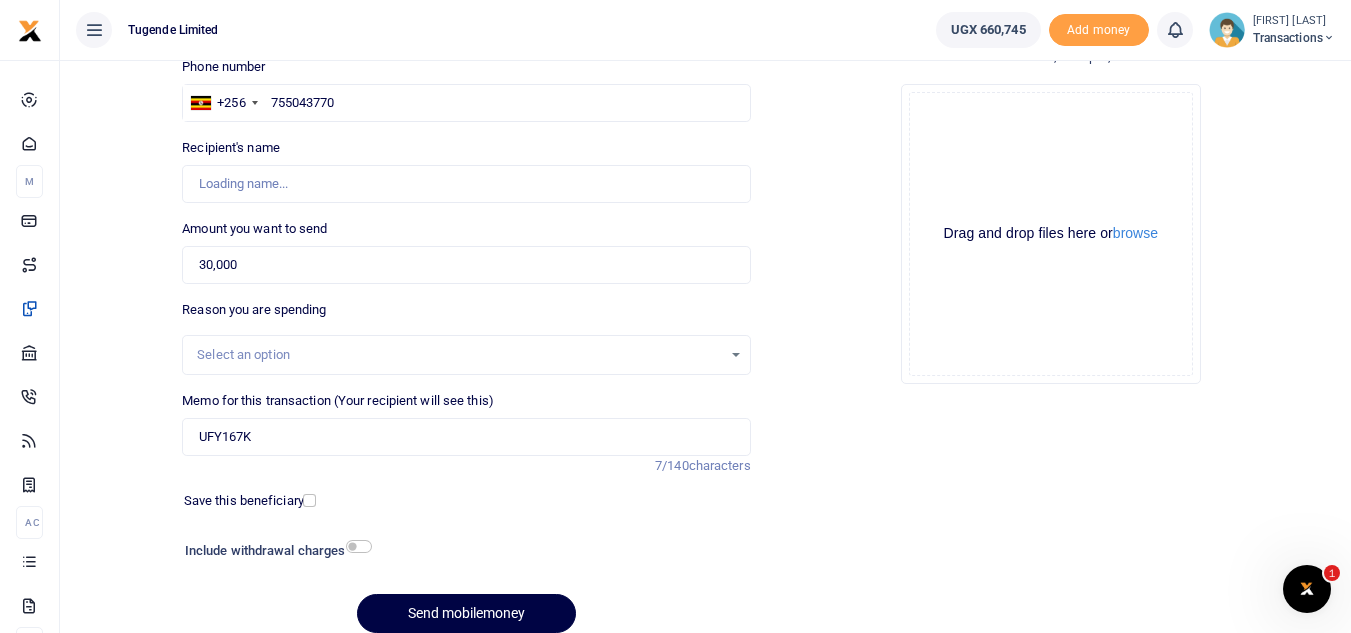 type on "[FIRST] [LAST]" 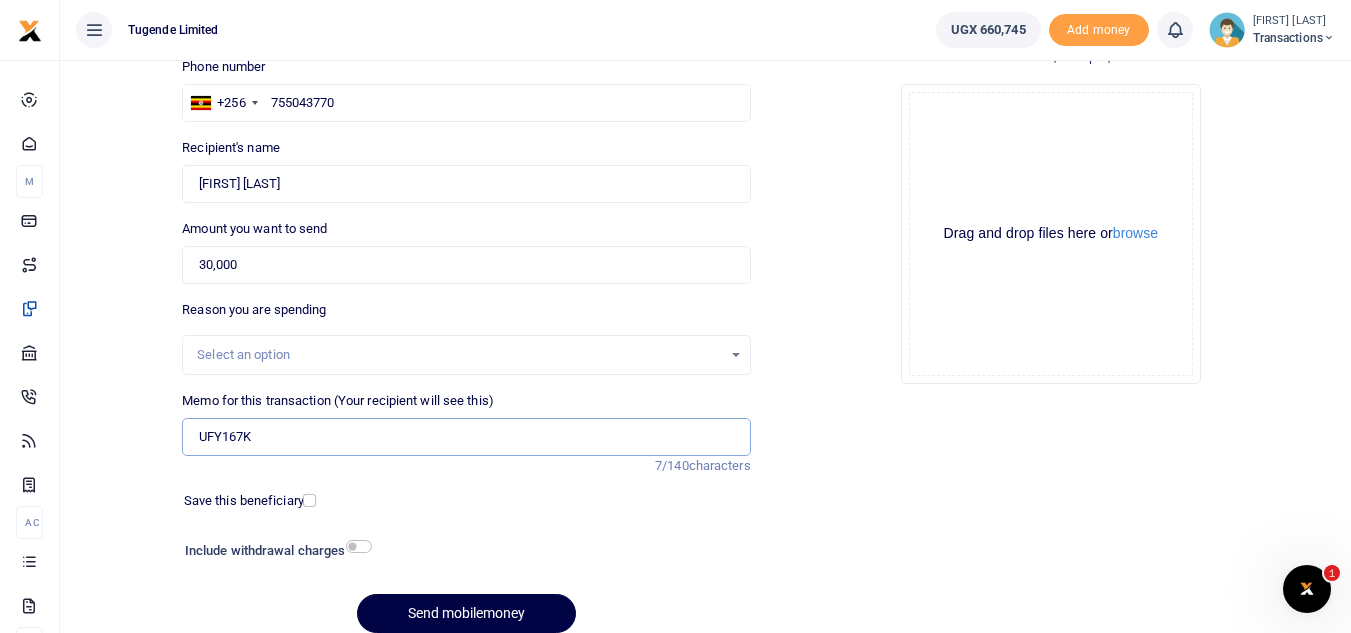 click on "UFY167K" at bounding box center (466, 437) 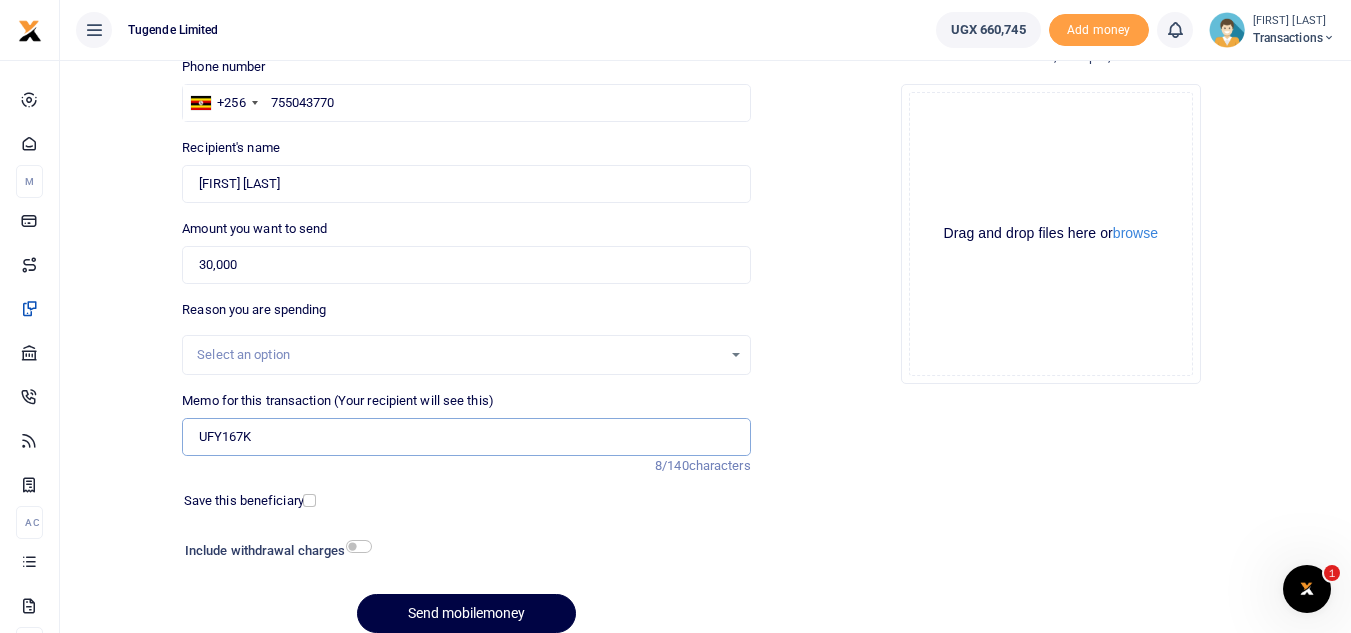 paste on "TLUG-016010" 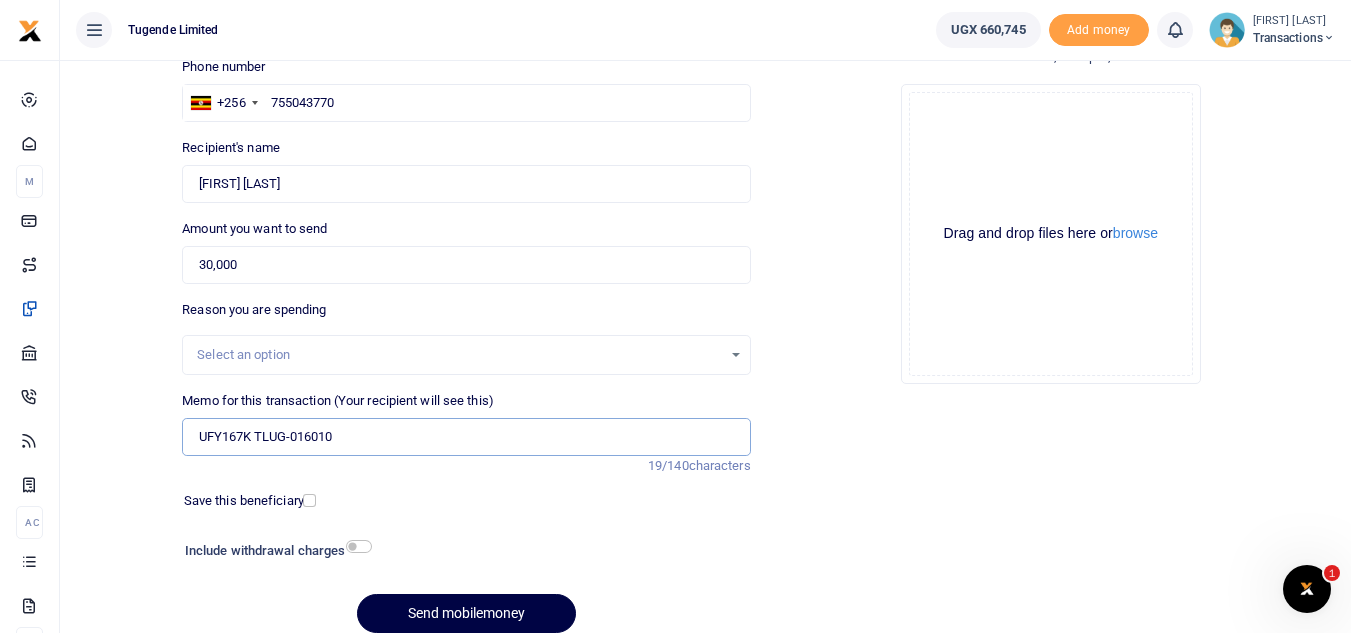 click on "UFY167K TLUG-016010" at bounding box center [466, 437] 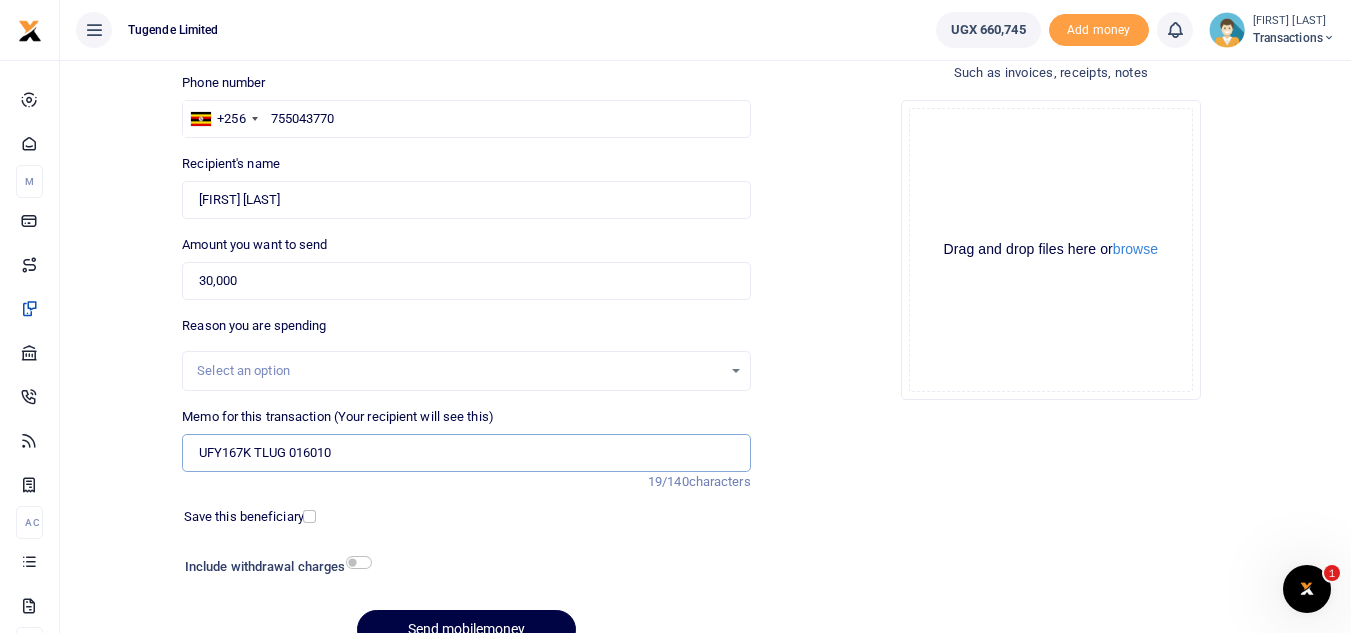 scroll, scrollTop: 131, scrollLeft: 0, axis: vertical 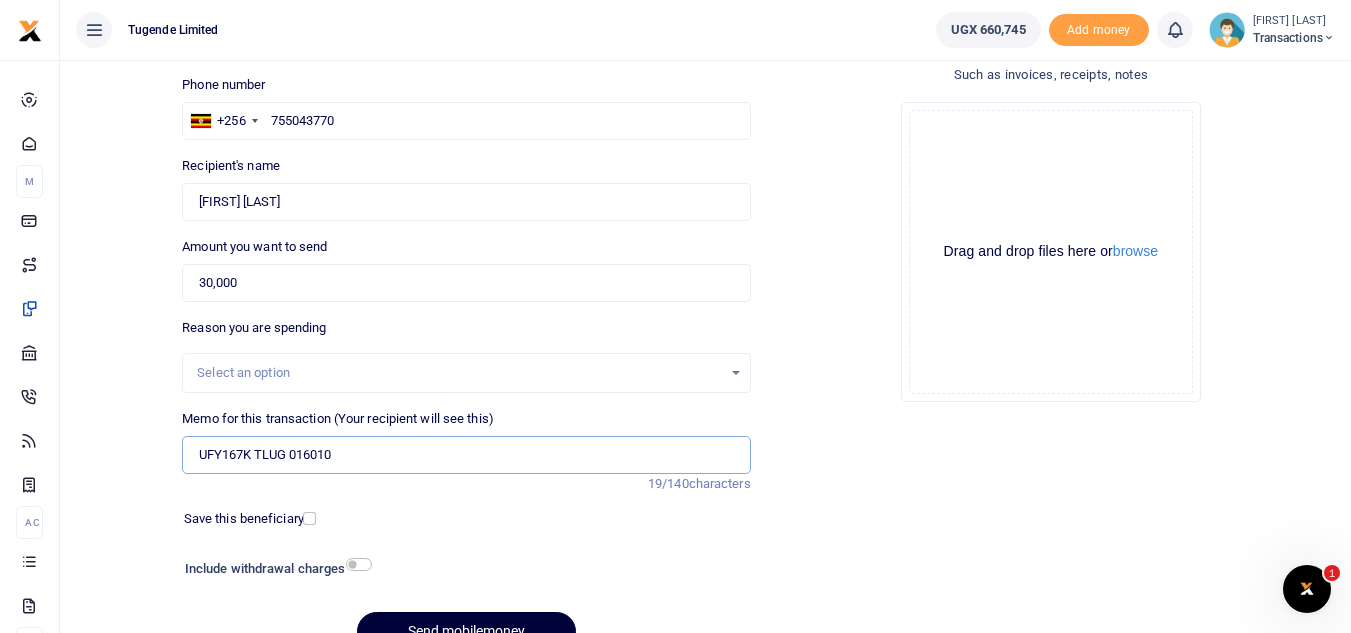 type on "UFY167K TLUG 016010" 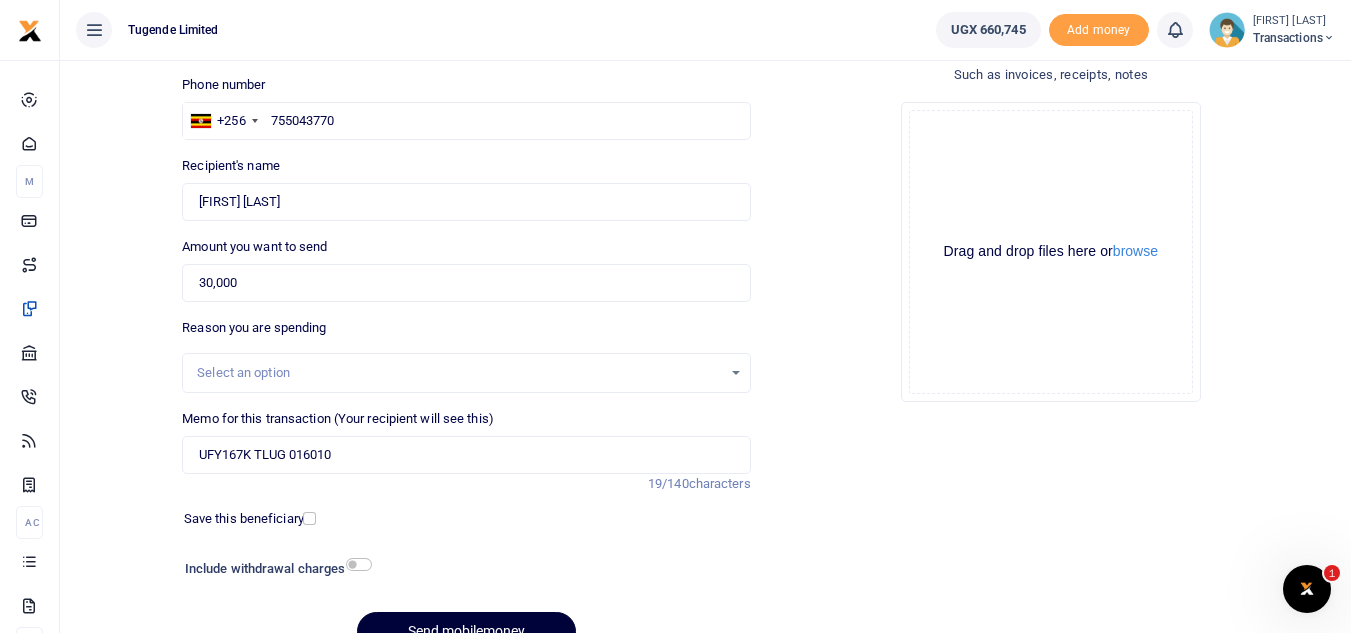 click on "Send mobilemoney" at bounding box center (466, 631) 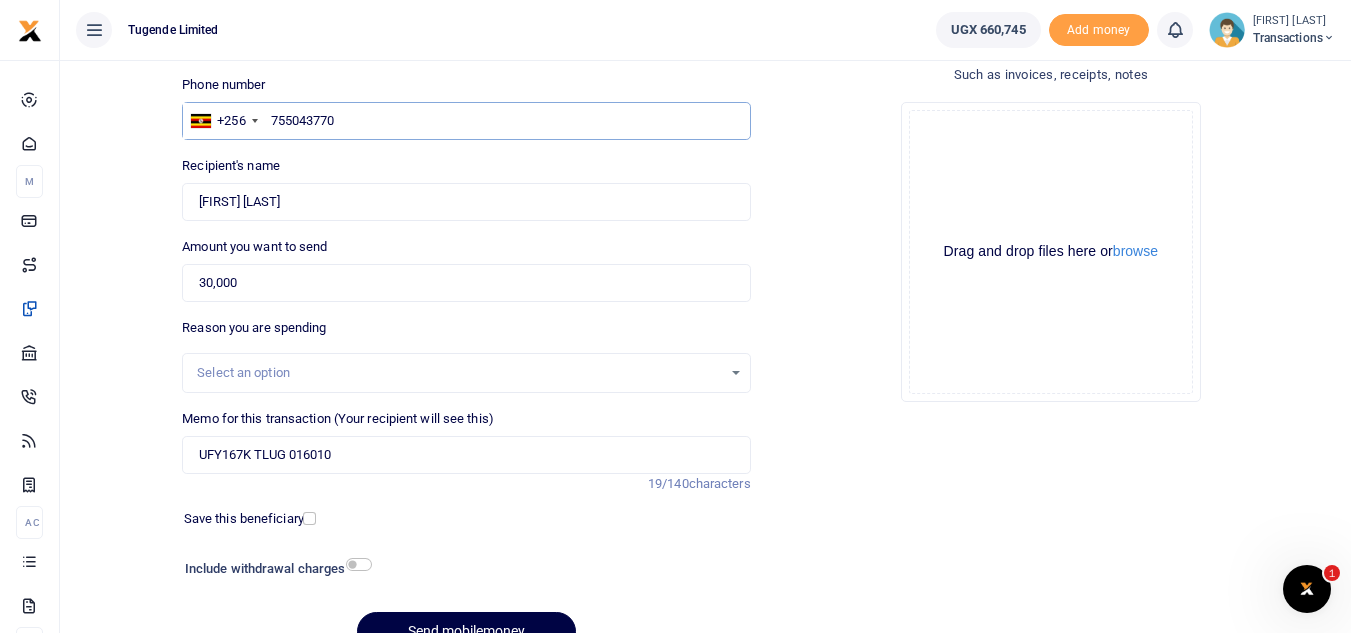 scroll, scrollTop: 144, scrollLeft: 0, axis: vertical 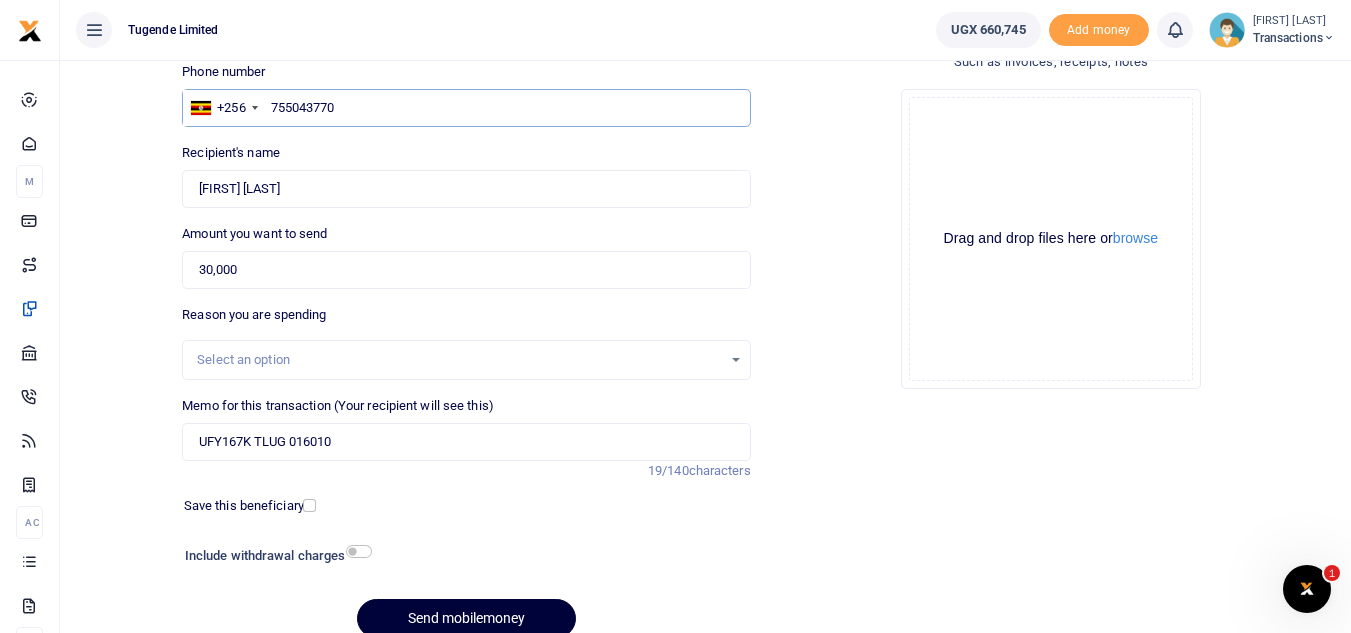 type on "755043770" 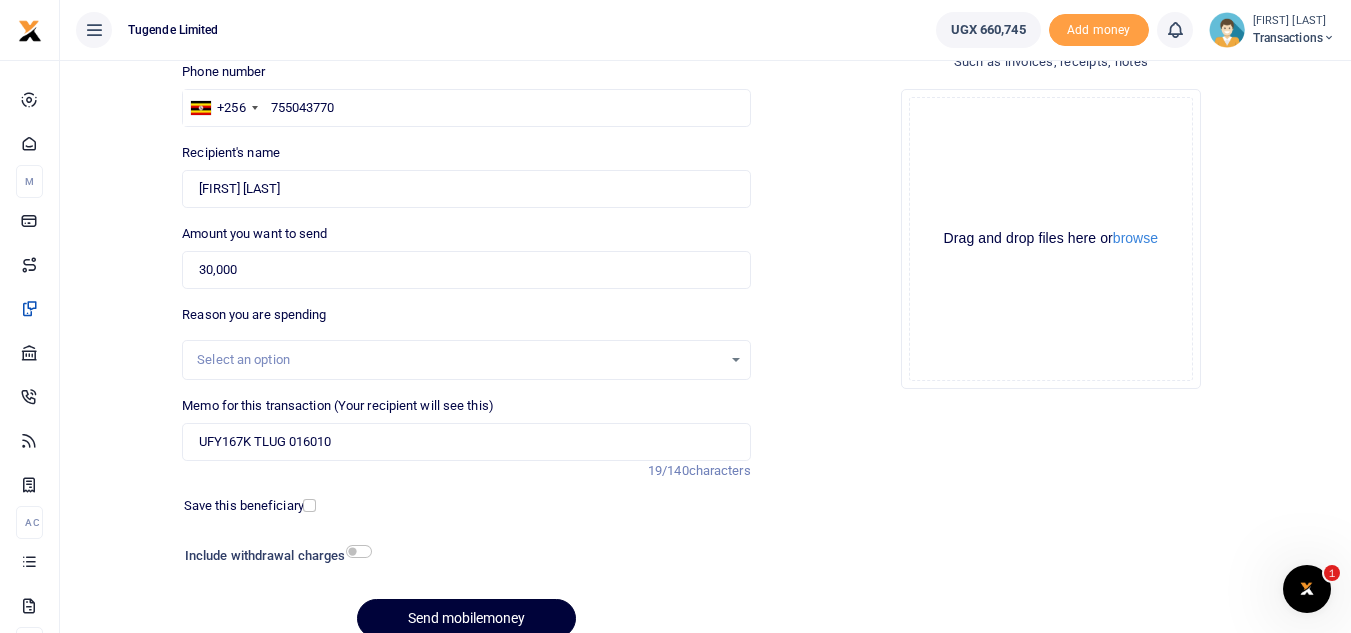 click on "Send mobilemoney" at bounding box center [466, 618] 